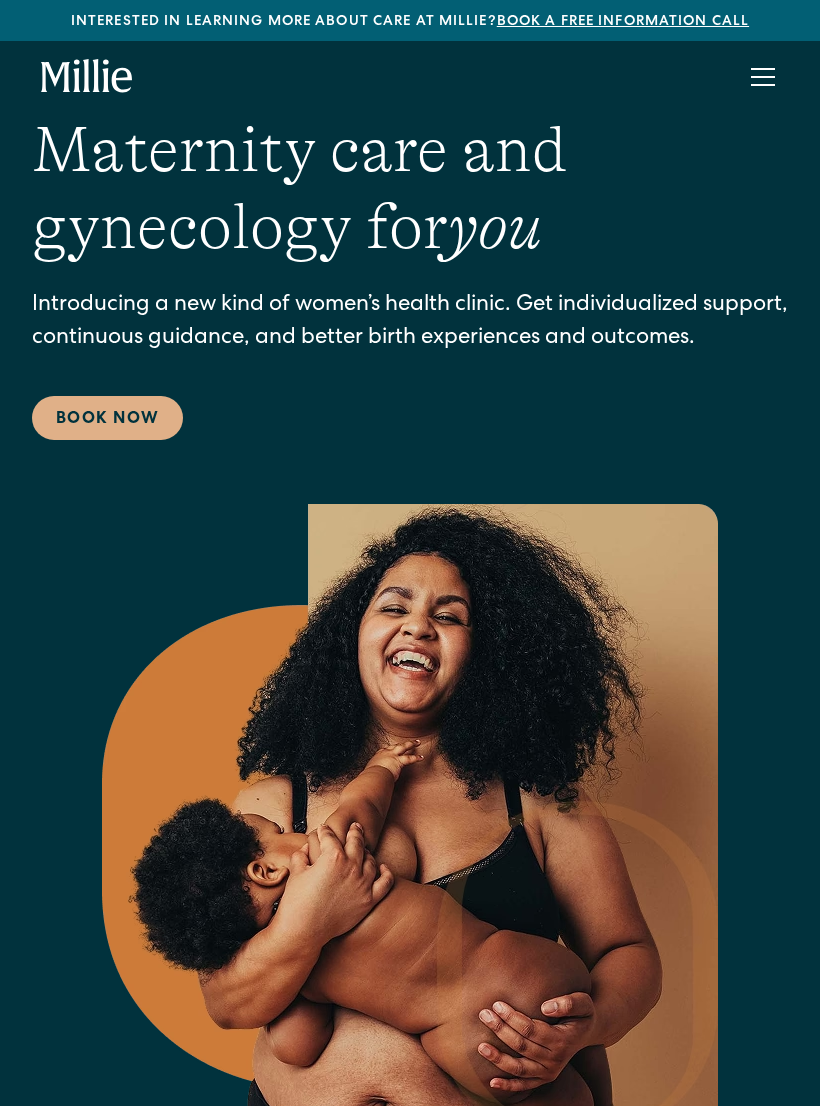 scroll, scrollTop: 0, scrollLeft: 0, axis: both 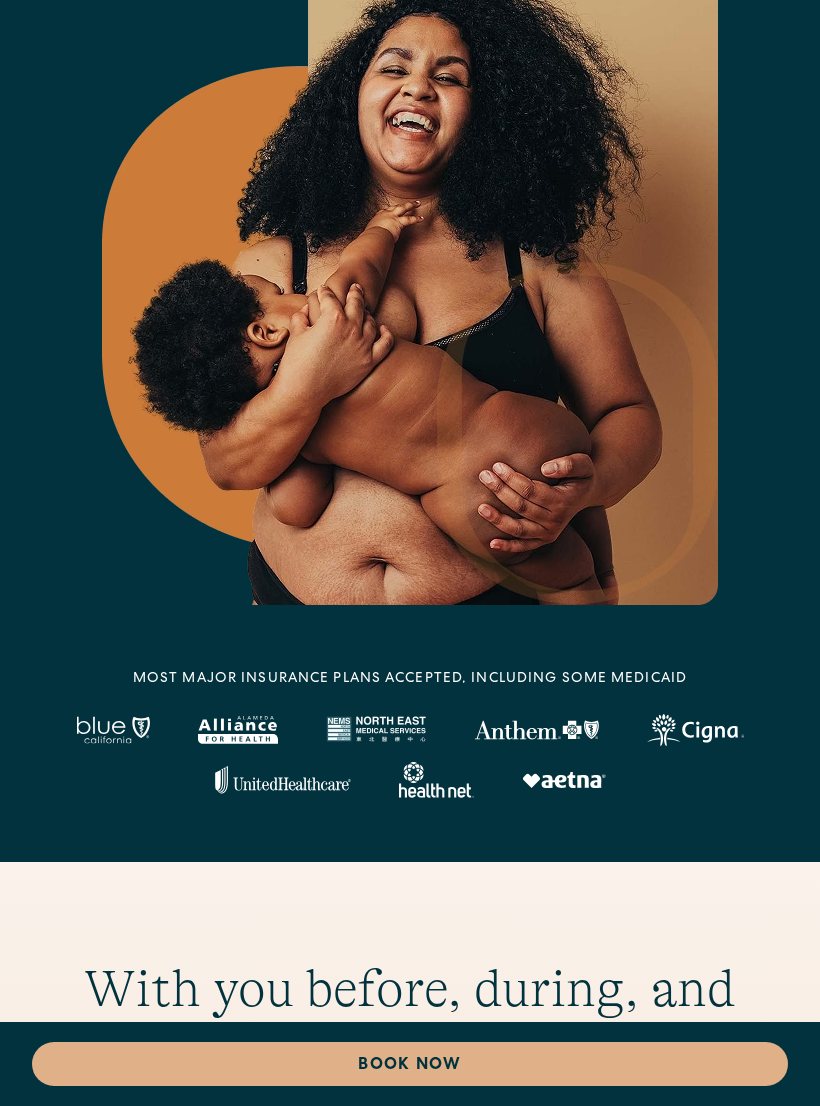 click on "MOST MAJOR INSURANCE PLANS ACCEPTED, INCLUDING some MEDICAID" at bounding box center (410, 679) 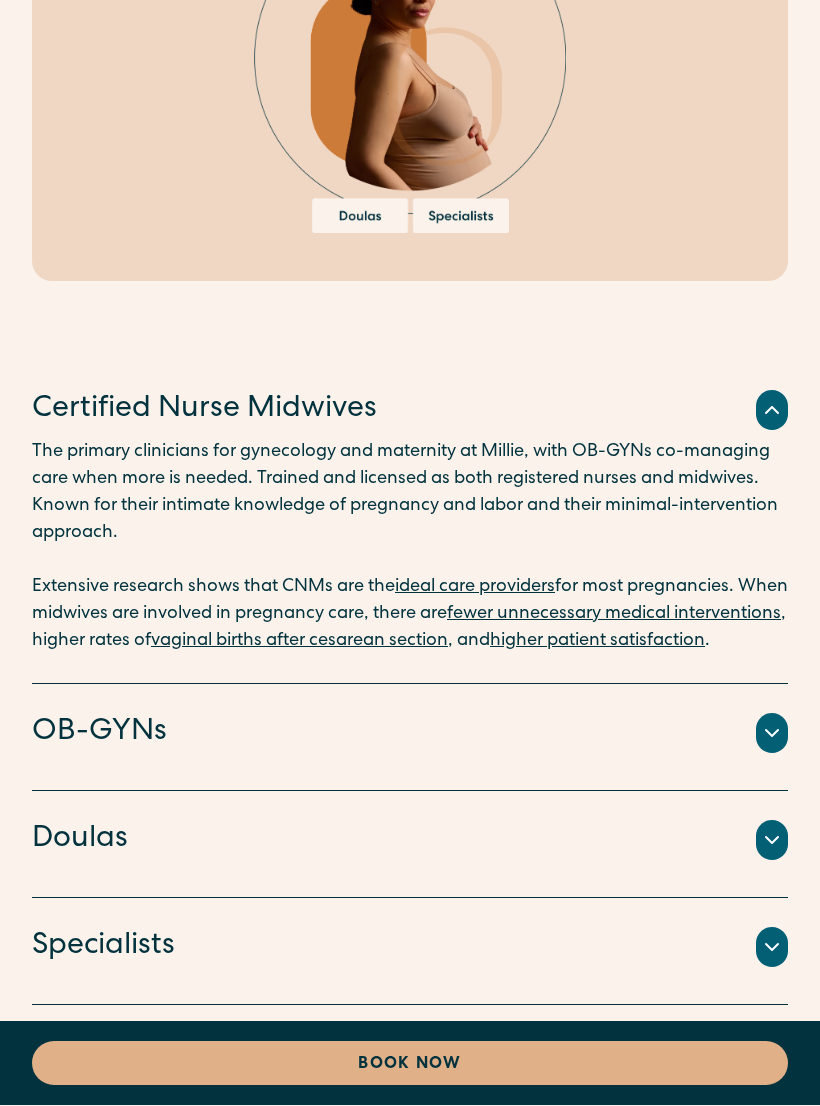 scroll, scrollTop: 4303, scrollLeft: 0, axis: vertical 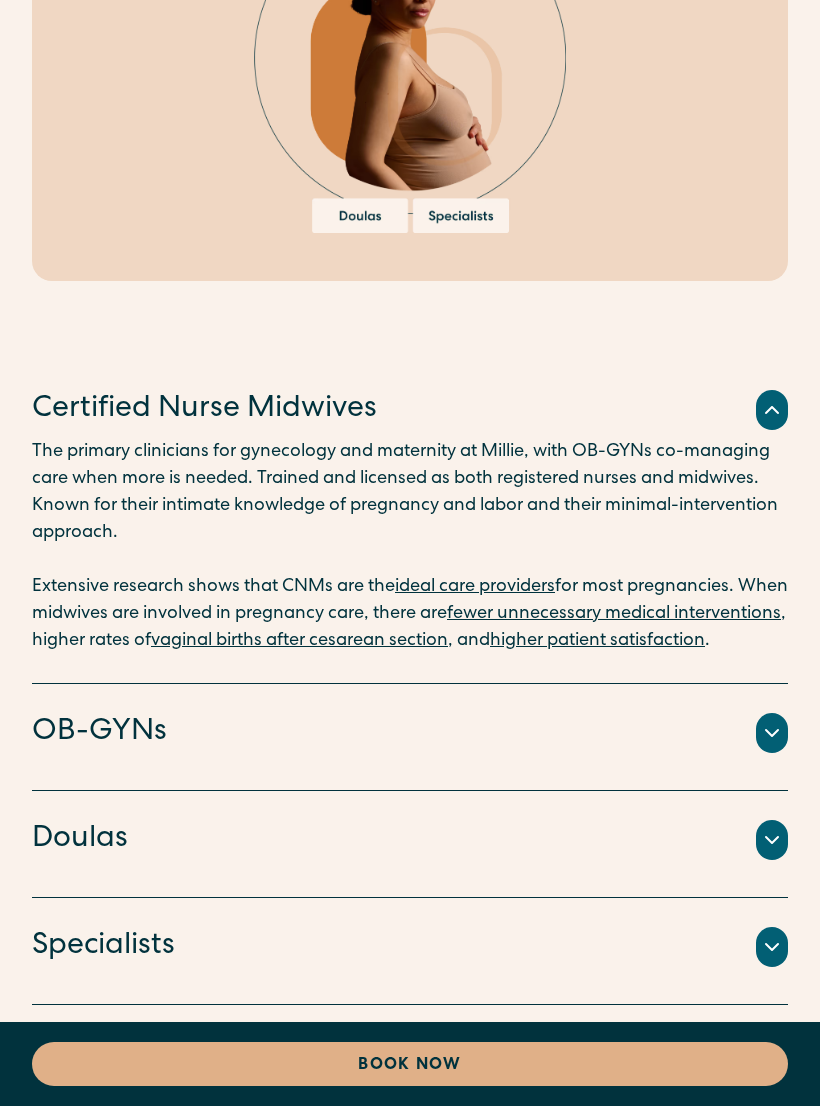 click 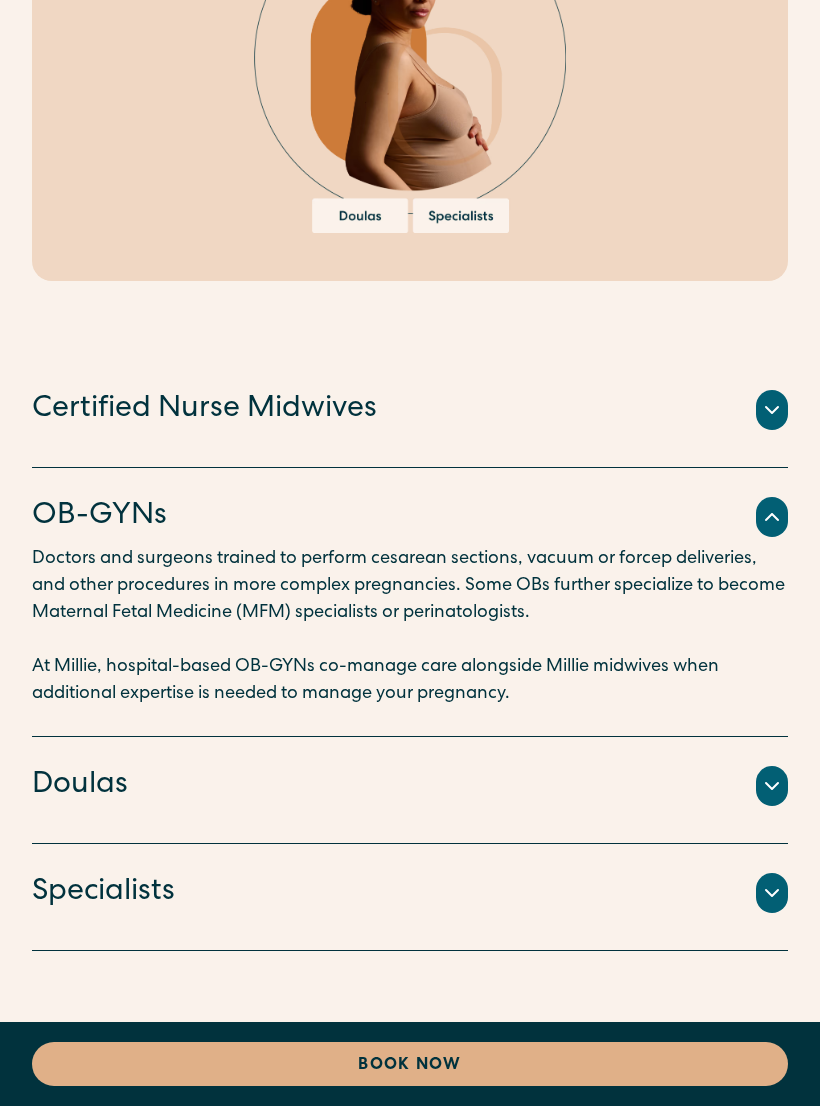 click 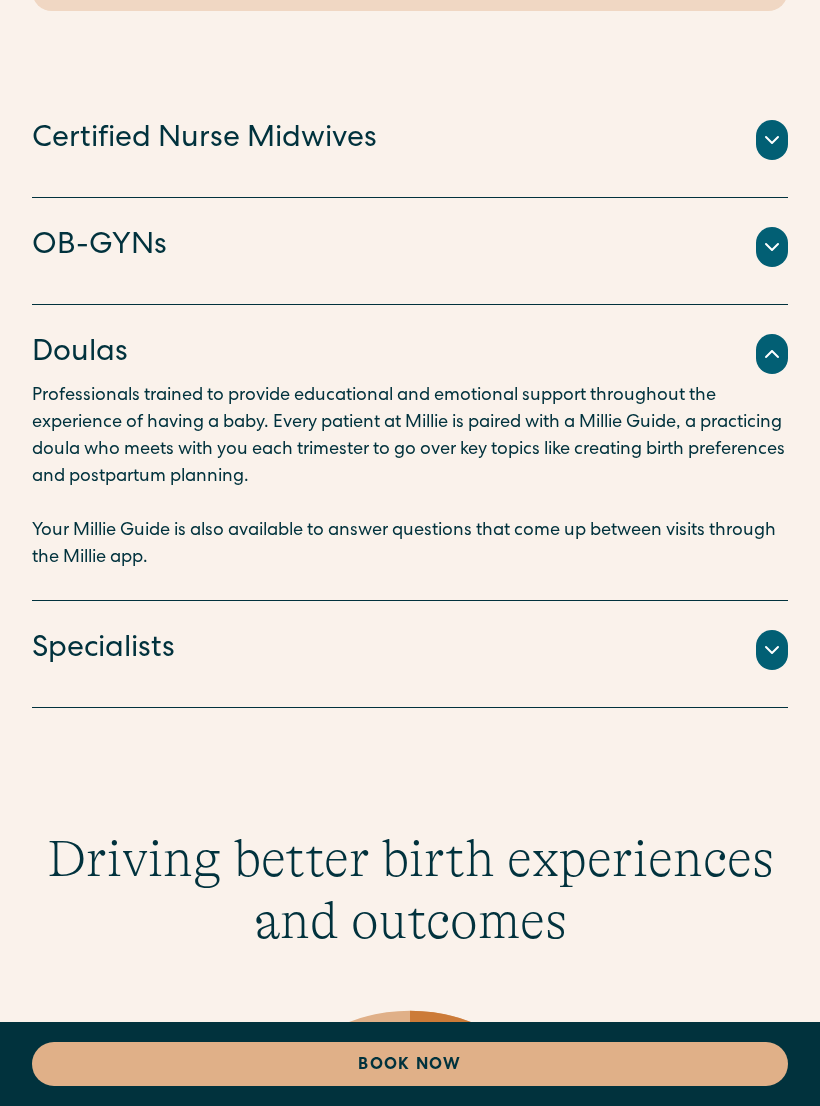 scroll, scrollTop: 4575, scrollLeft: 0, axis: vertical 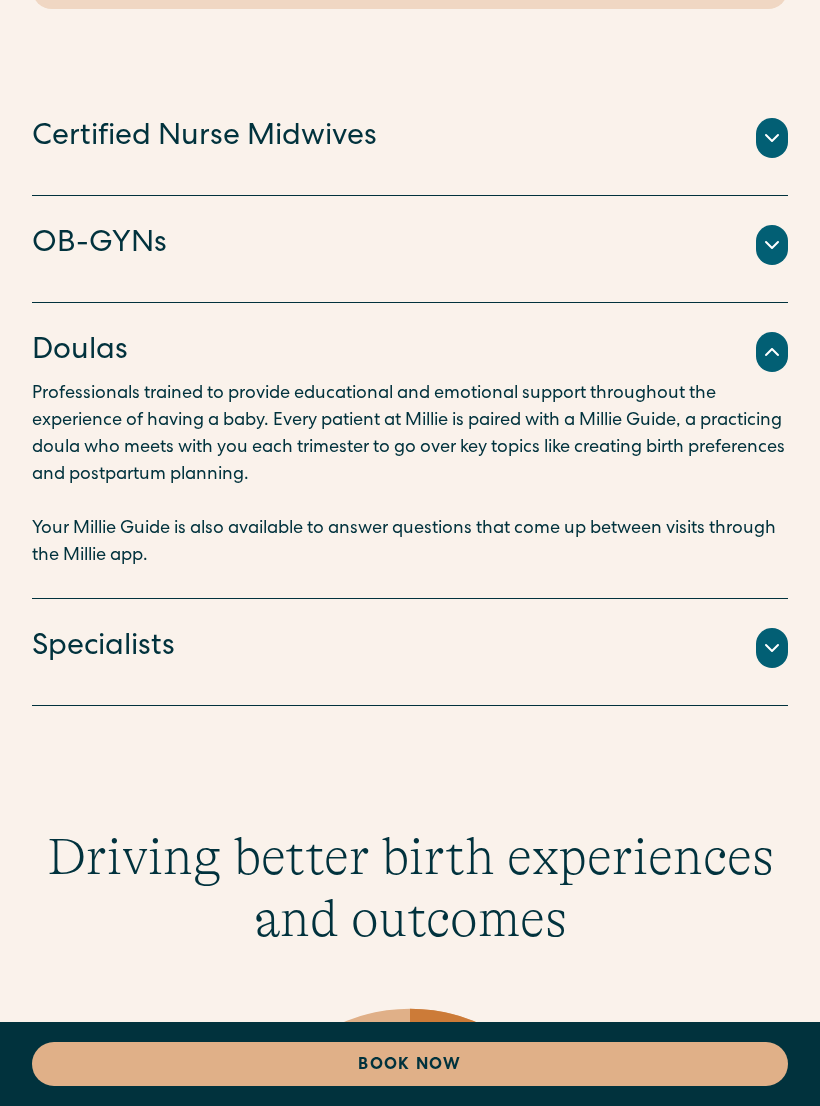 click 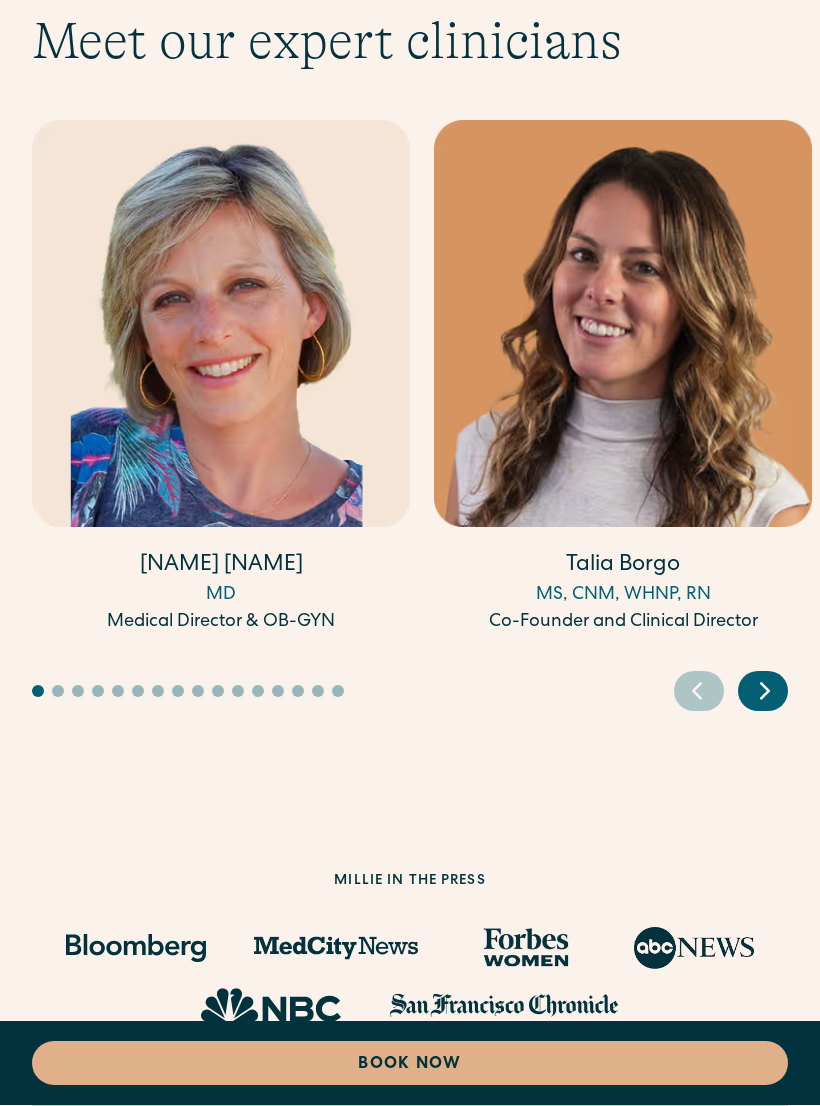 scroll, scrollTop: 8514, scrollLeft: 0, axis: vertical 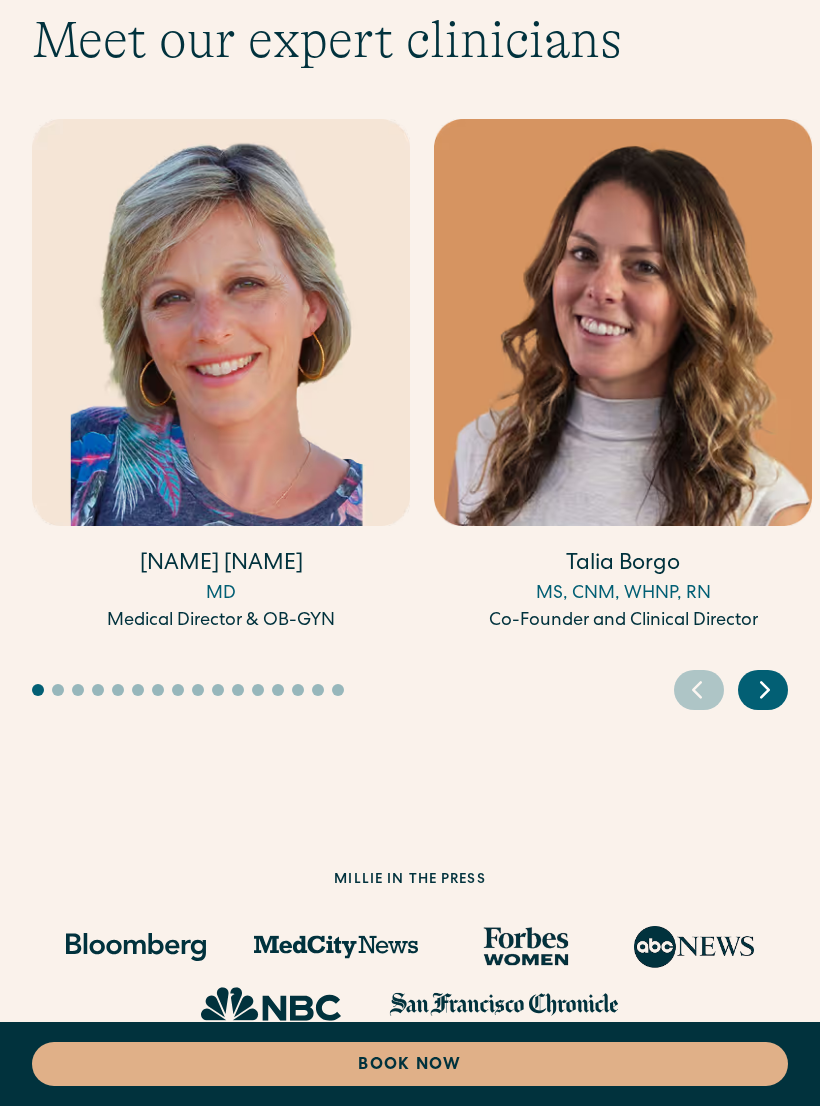 click 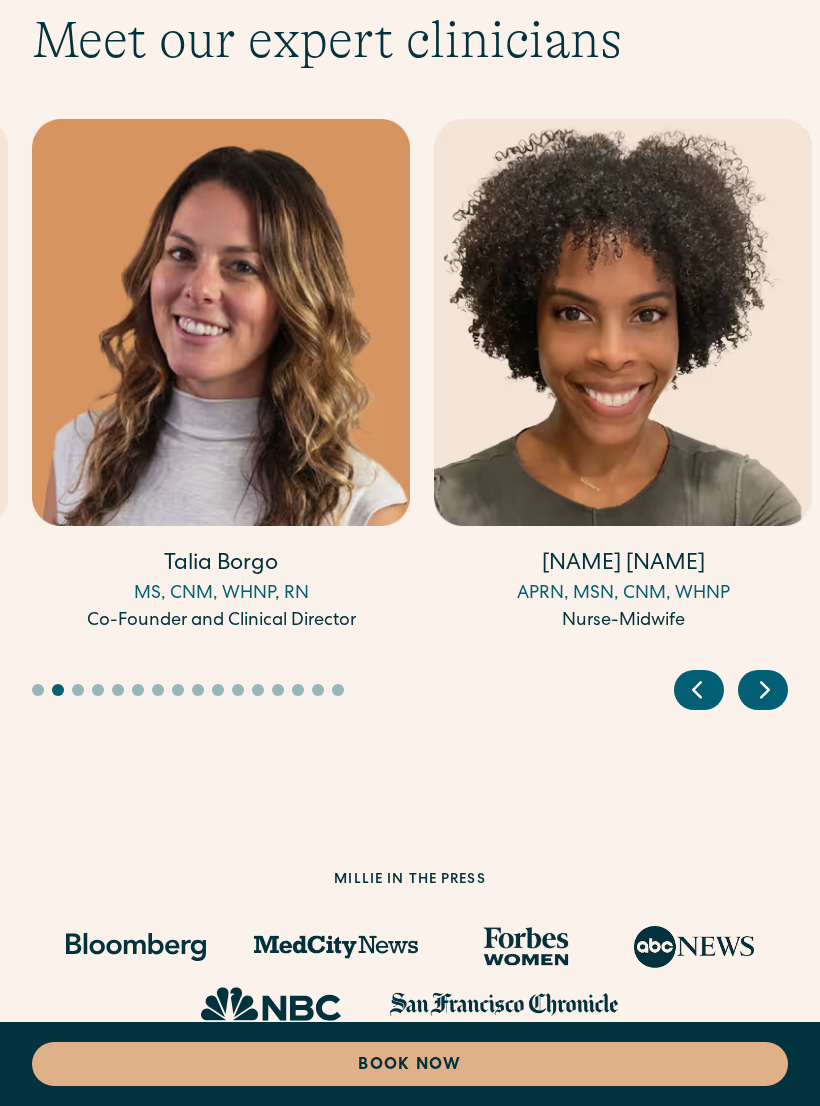 click 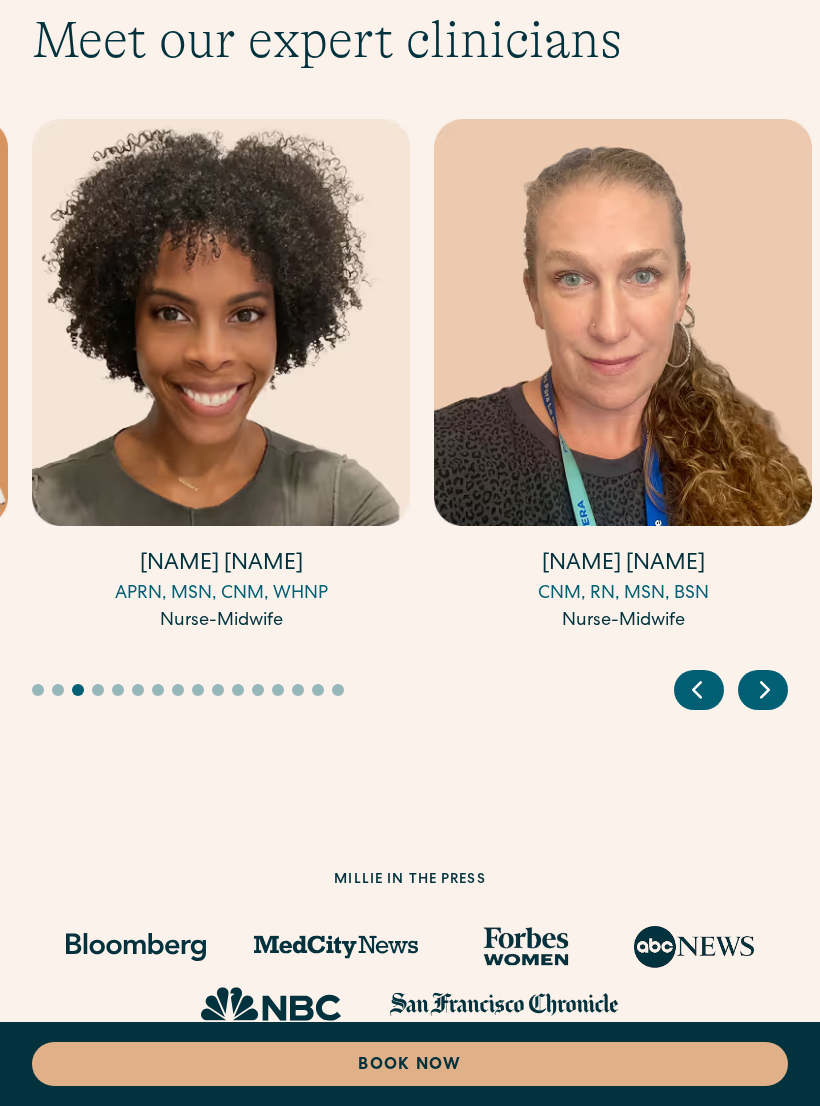 click 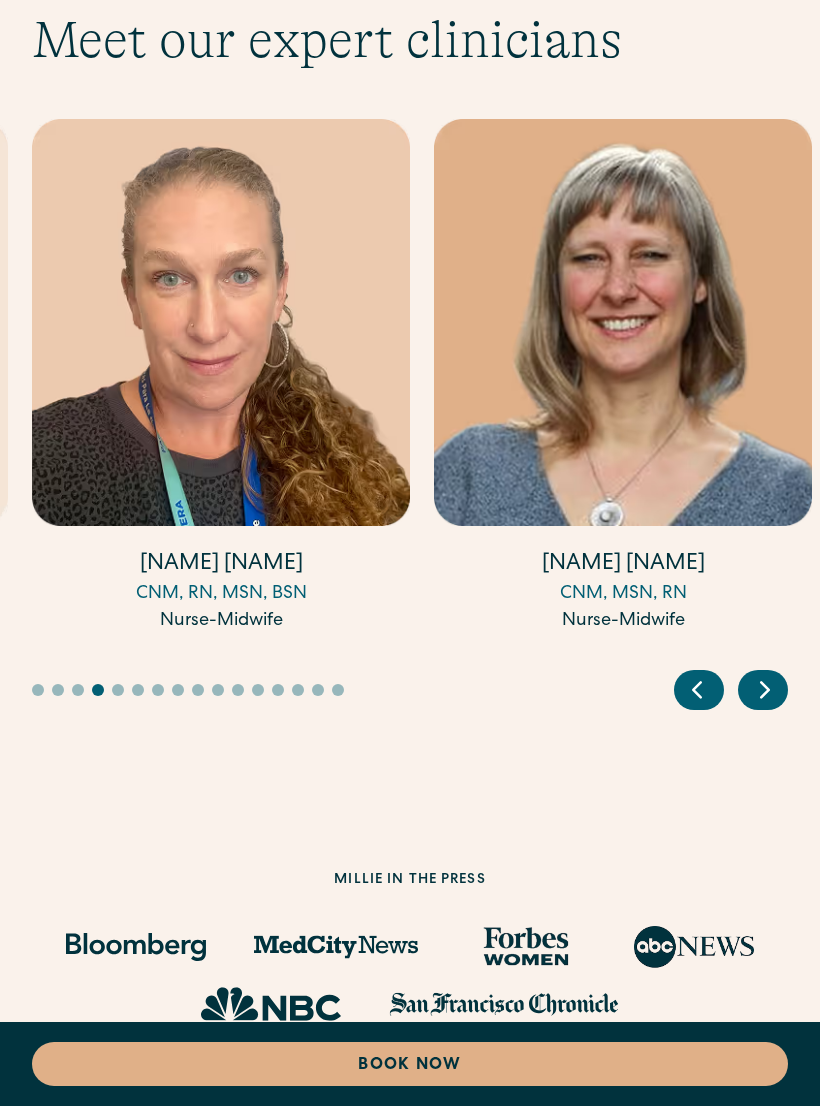click 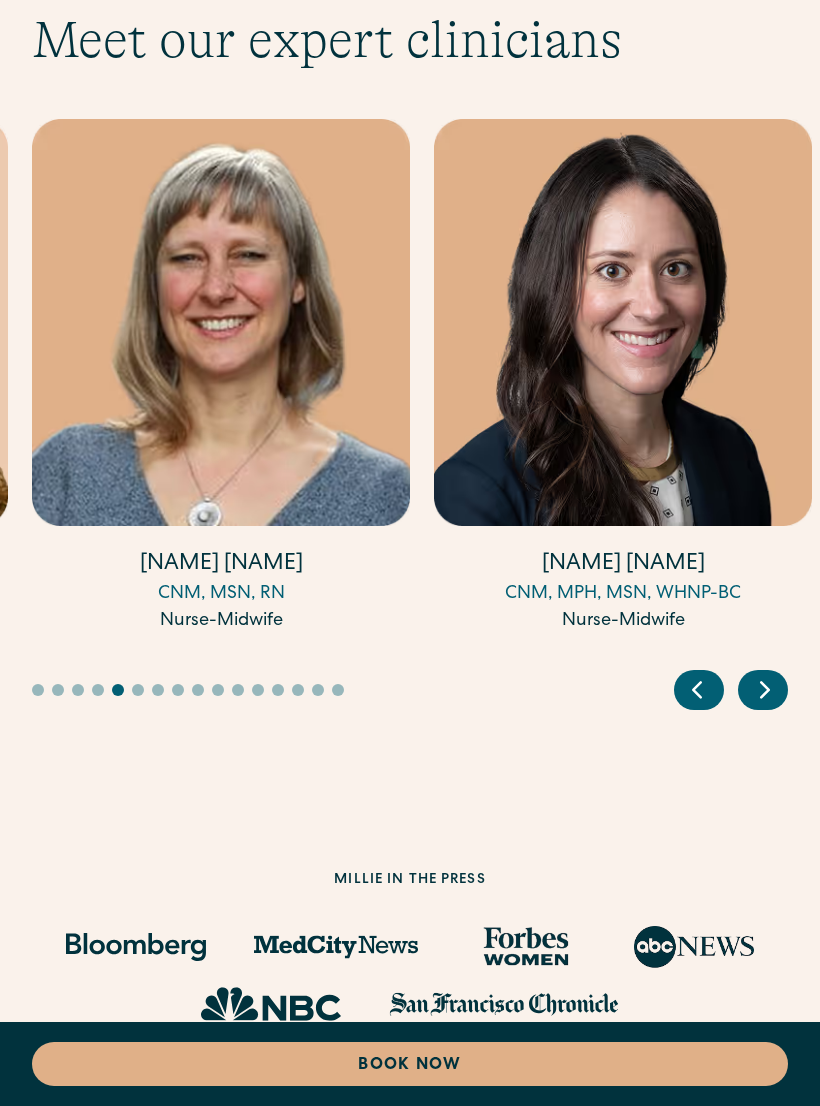 click 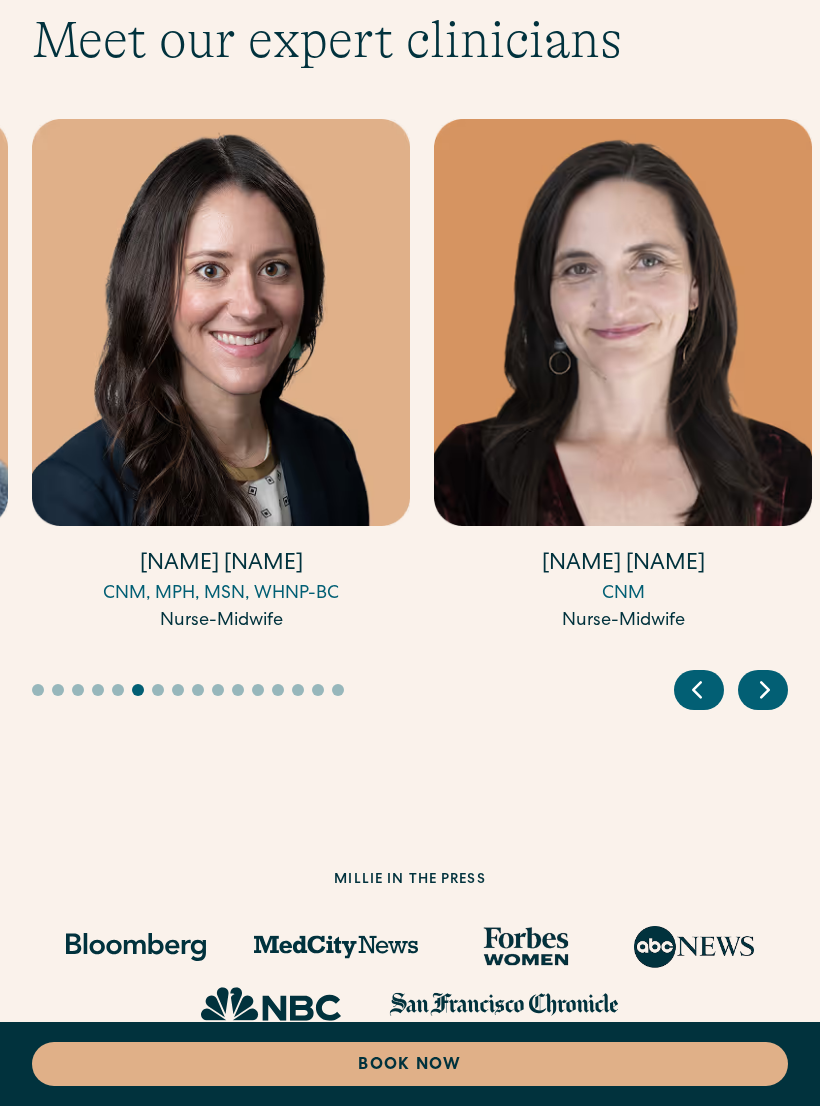 click 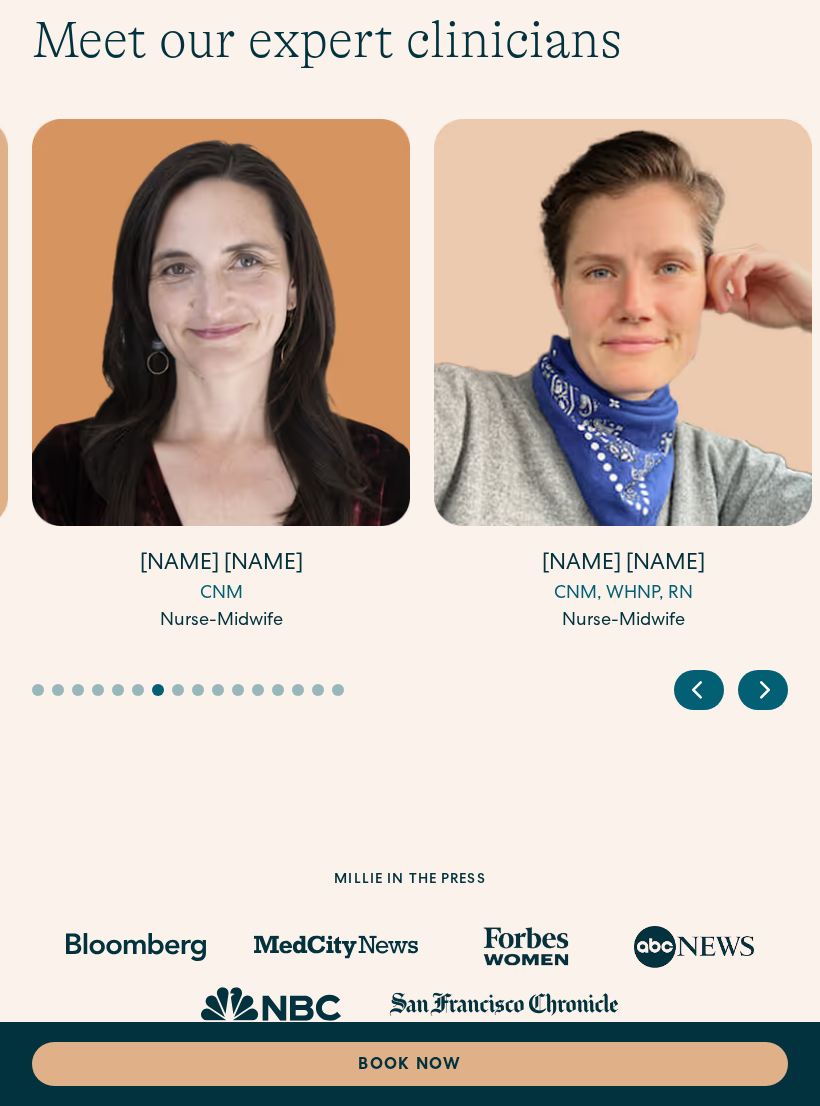 click 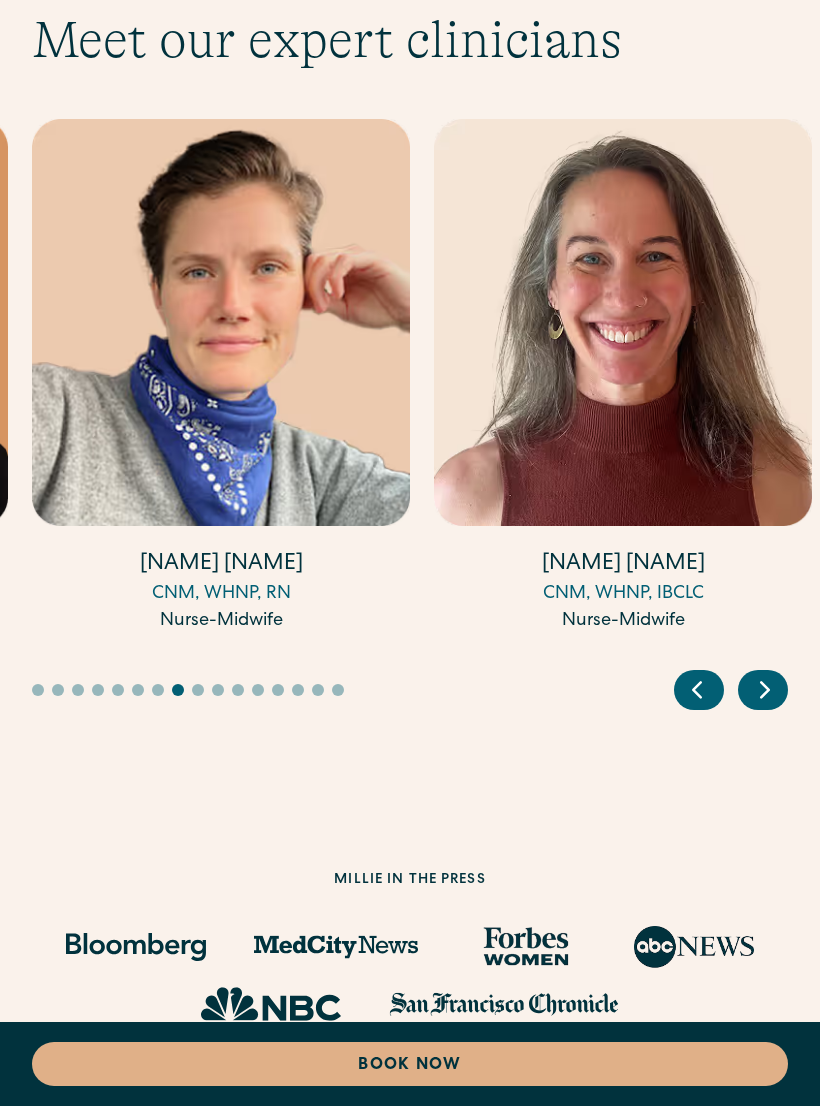 click 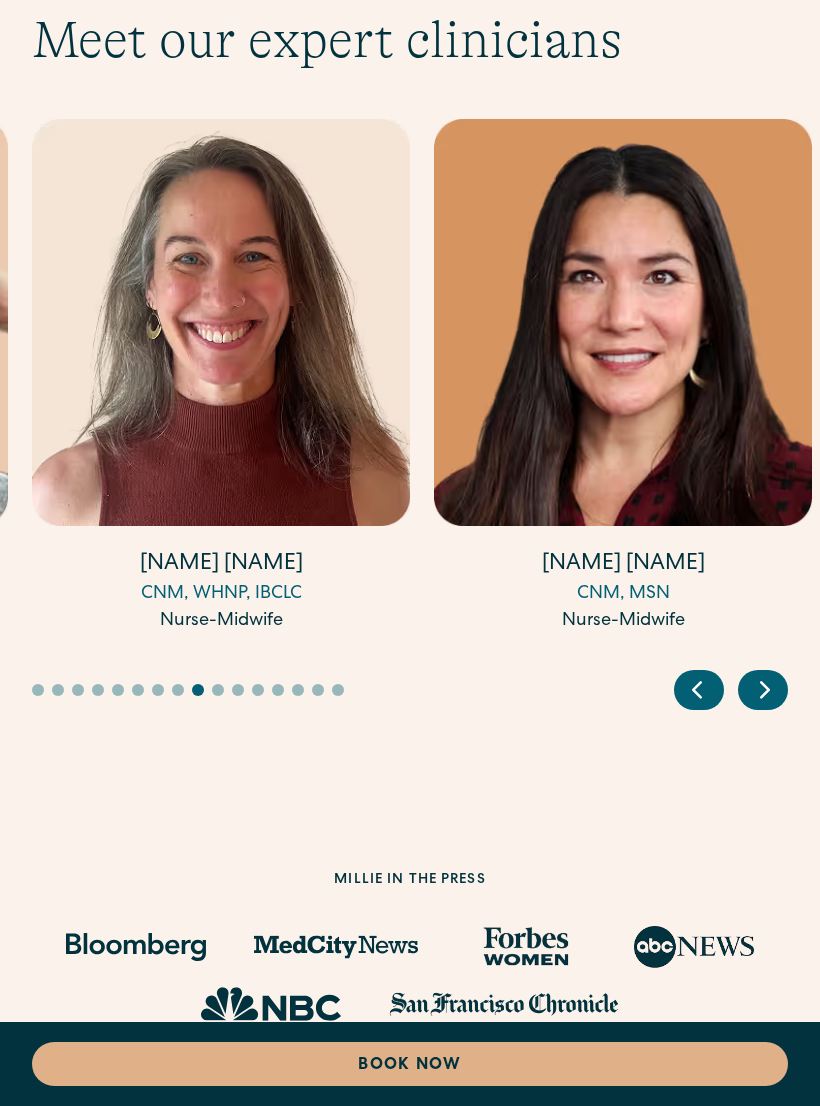 click 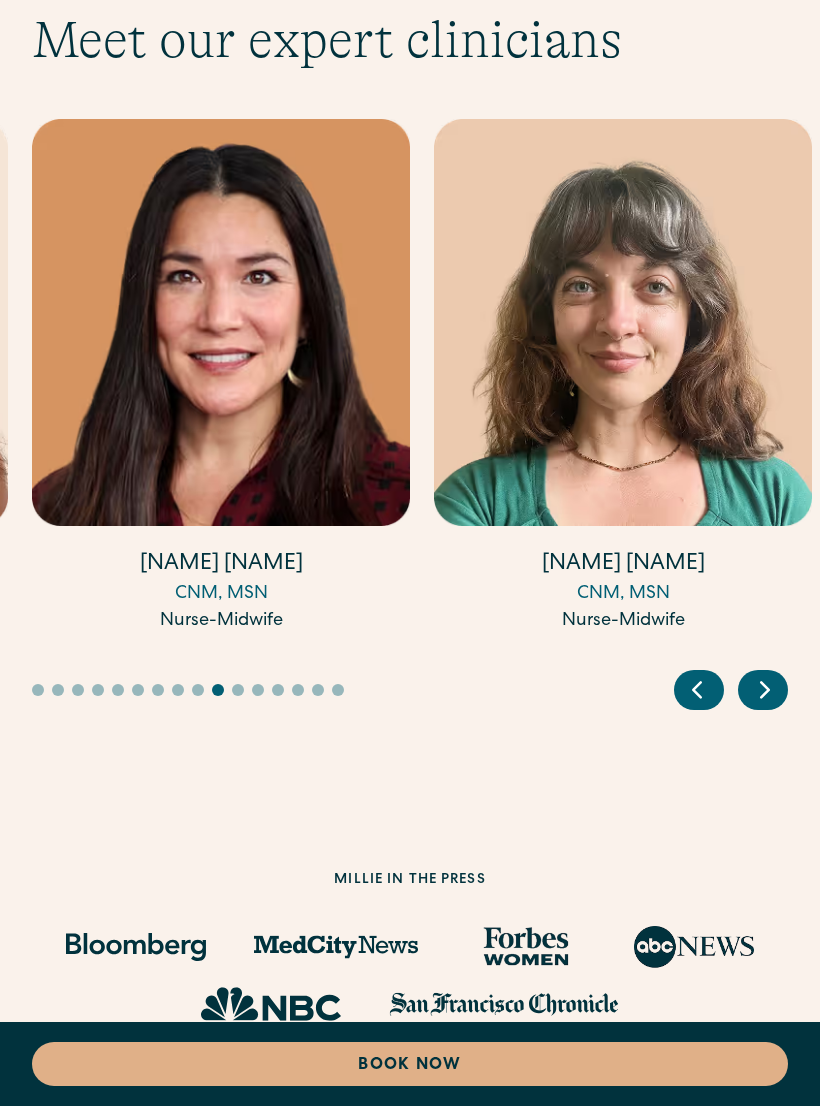 click 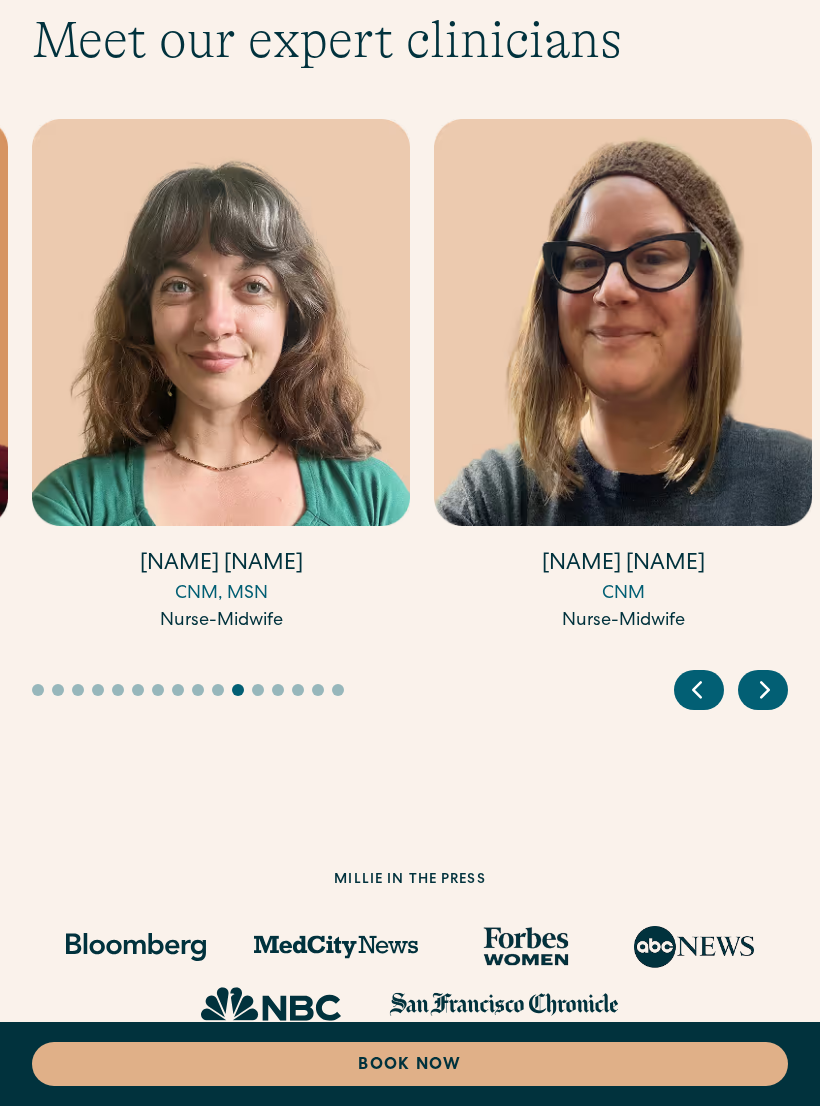 click 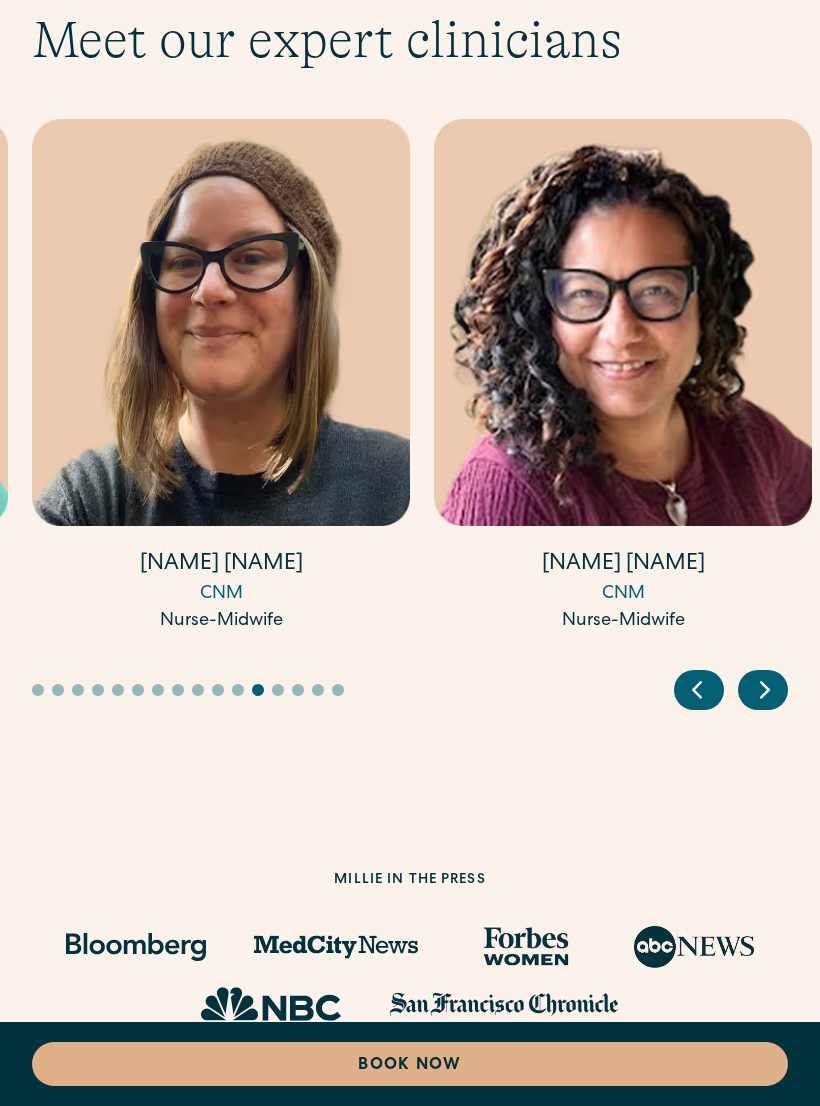 click 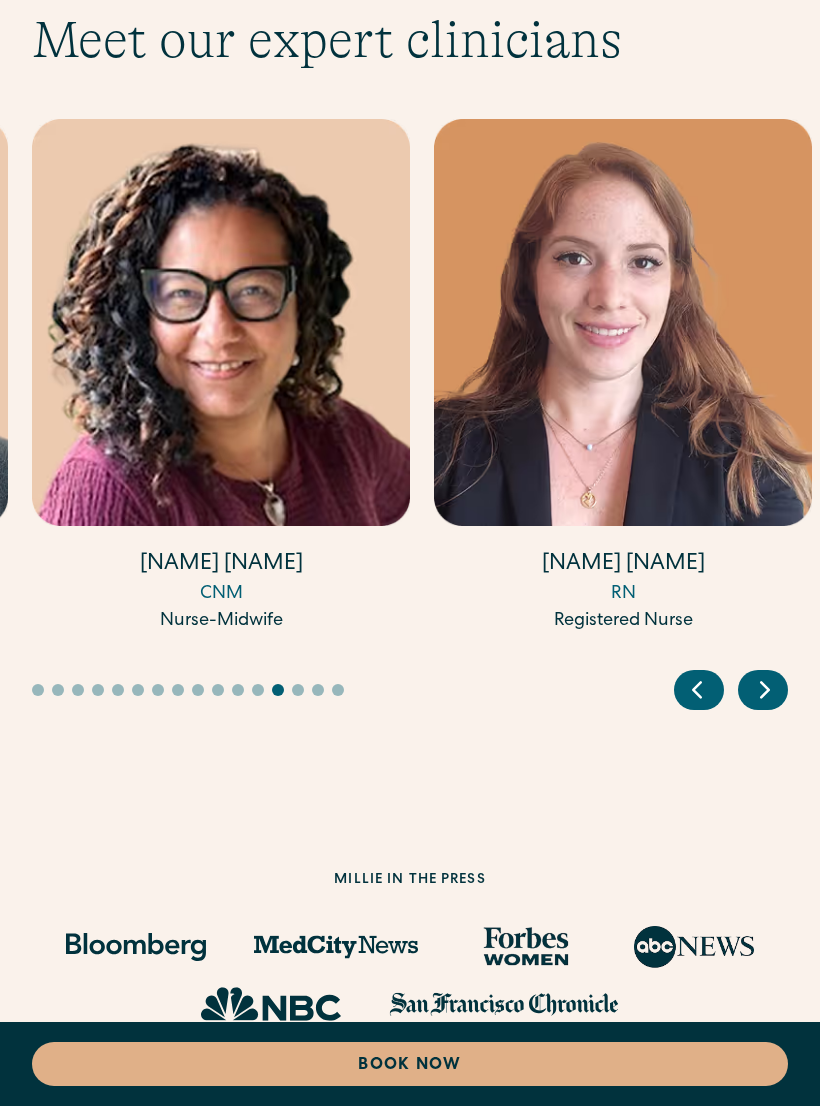 click 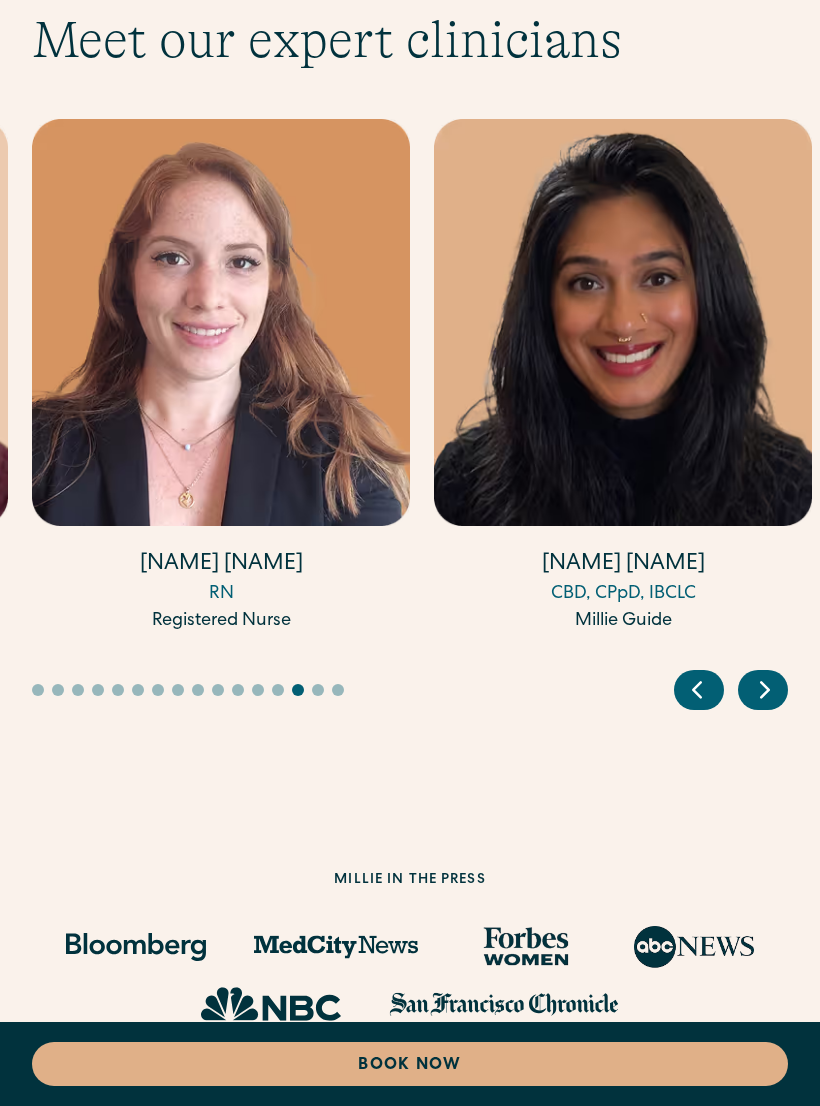 click 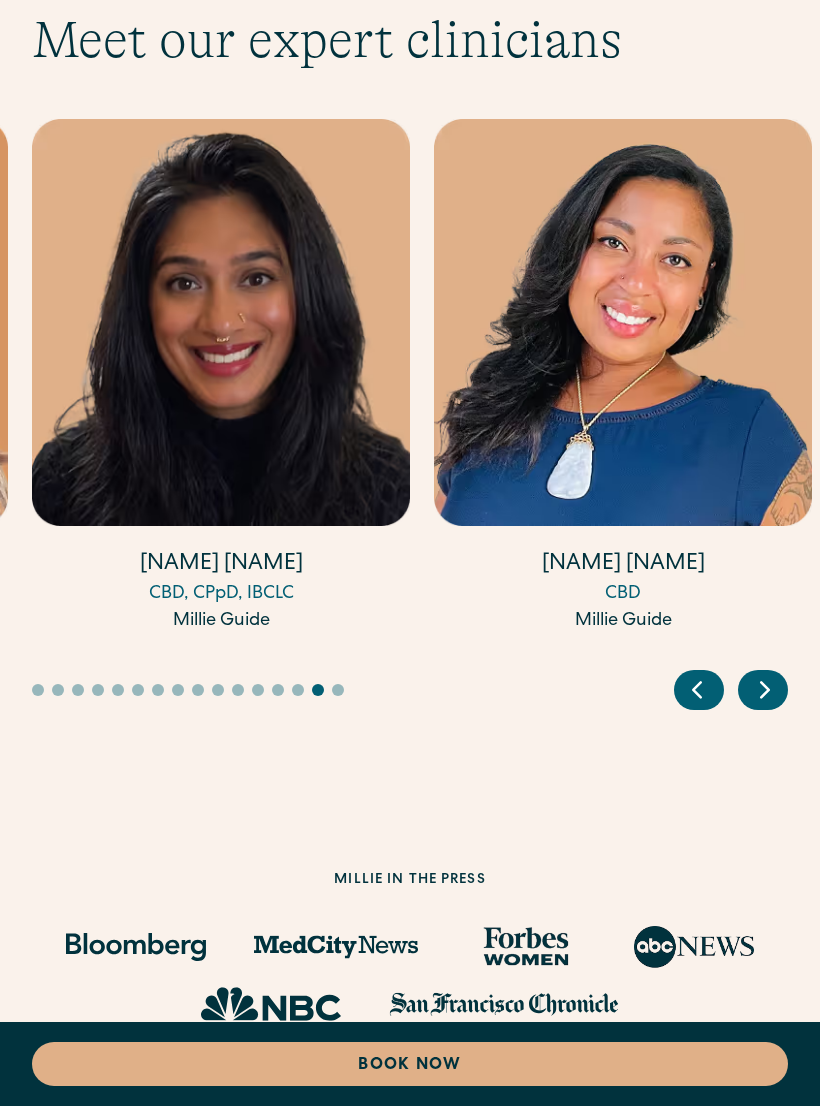 click 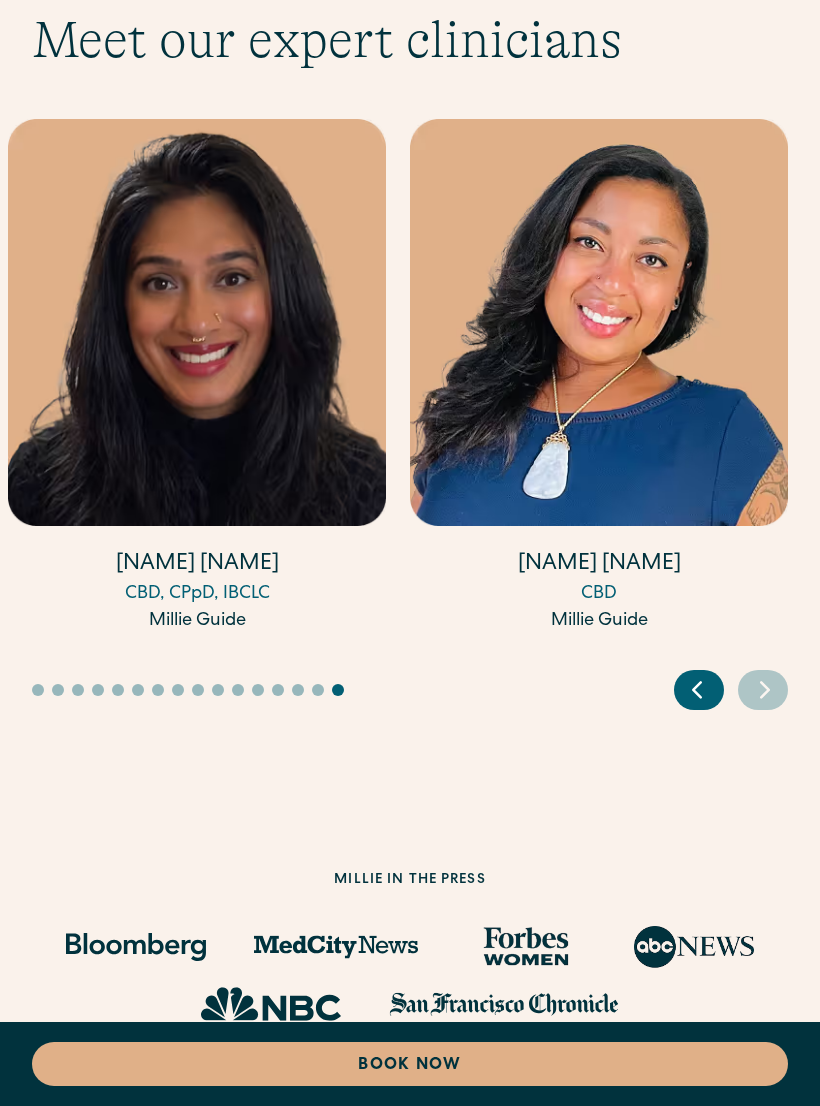 click 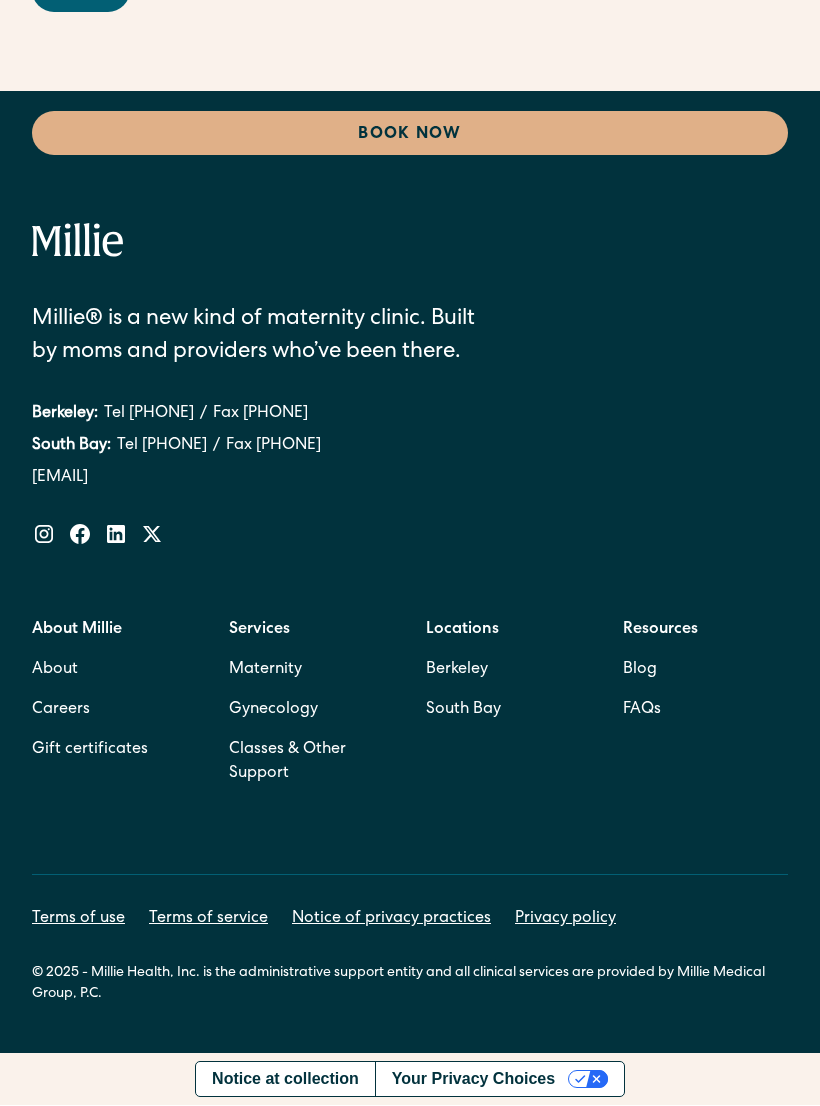 scroll, scrollTop: 11440, scrollLeft: 0, axis: vertical 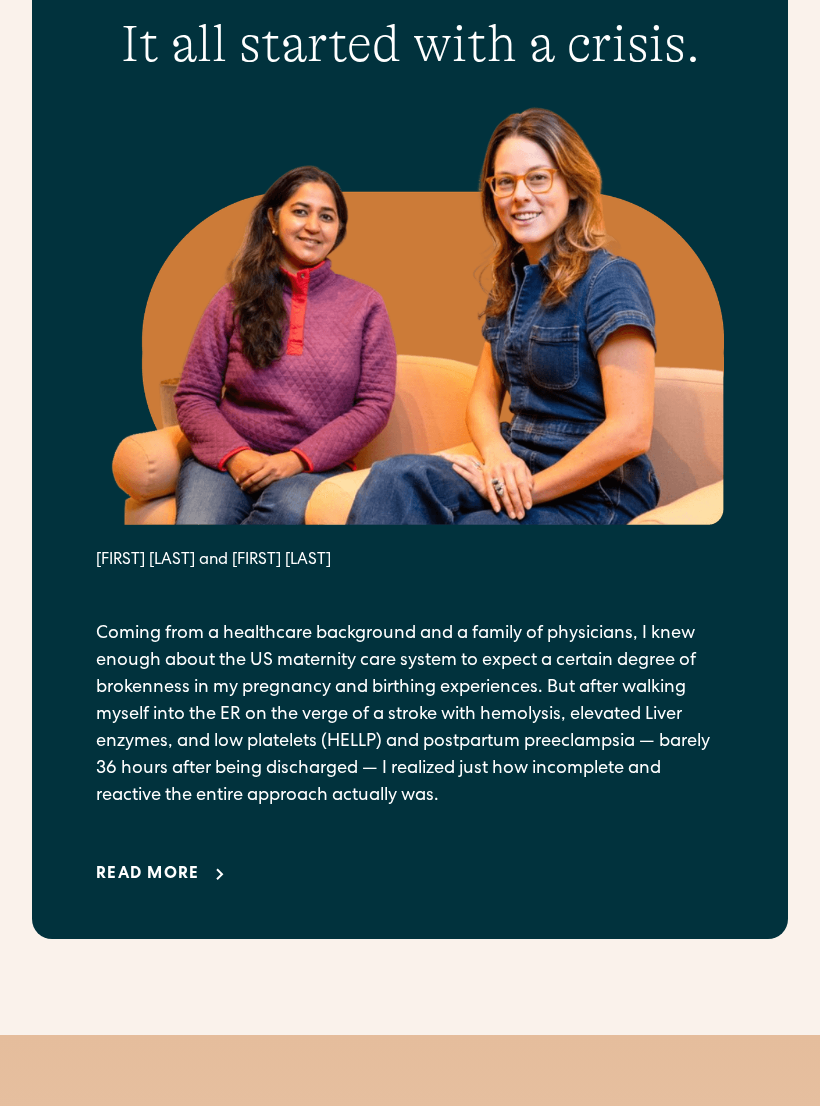 click on "Read more" at bounding box center [148, 876] 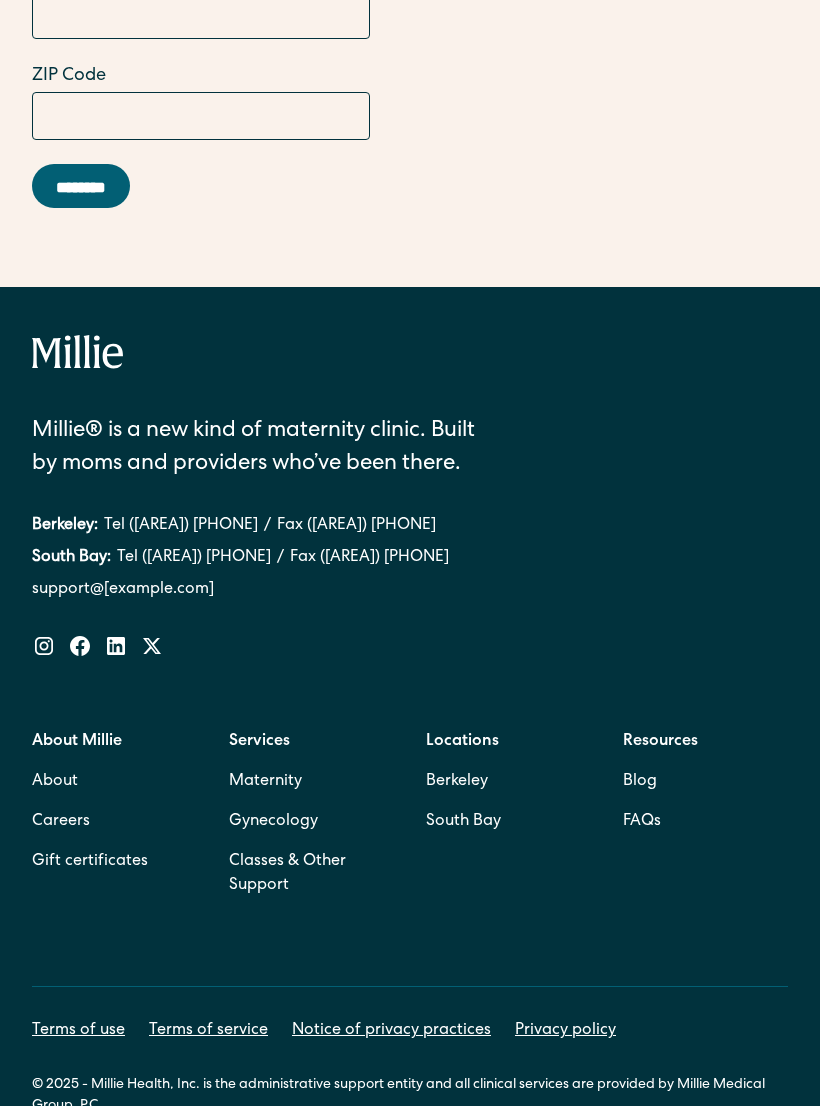 scroll, scrollTop: 9101, scrollLeft: 0, axis: vertical 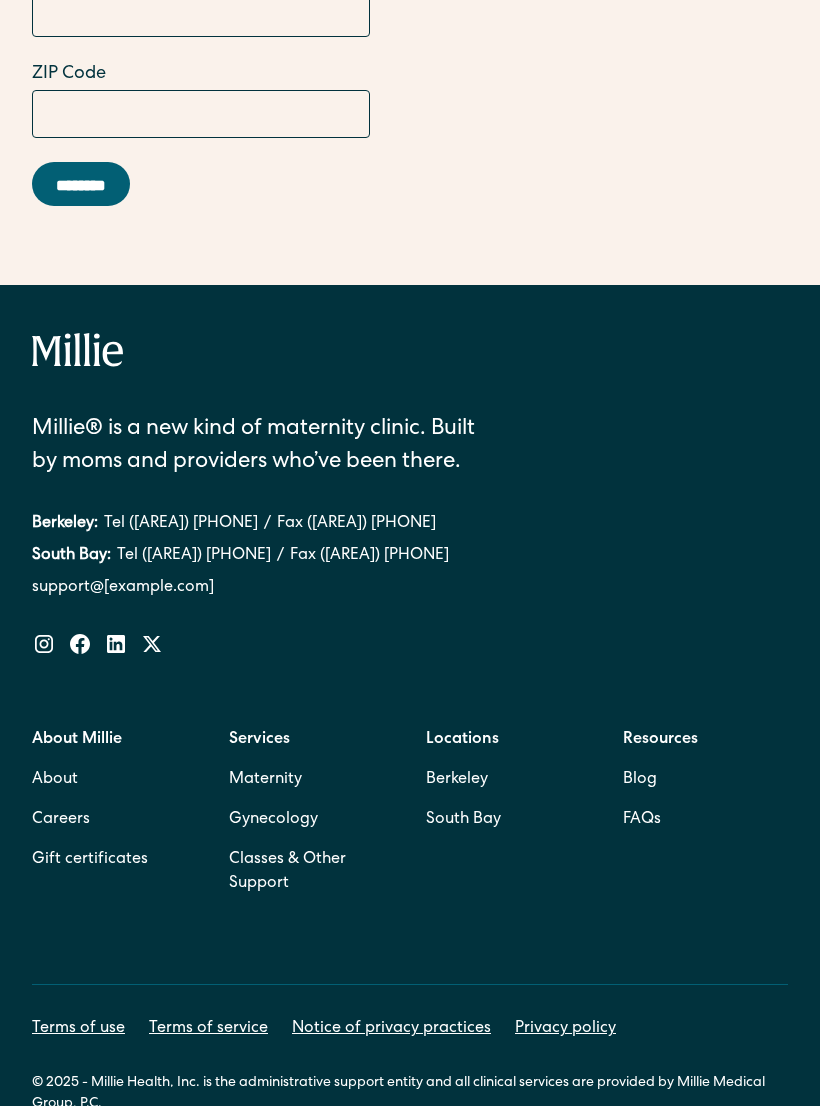 click on "FAQs" at bounding box center (642, 820) 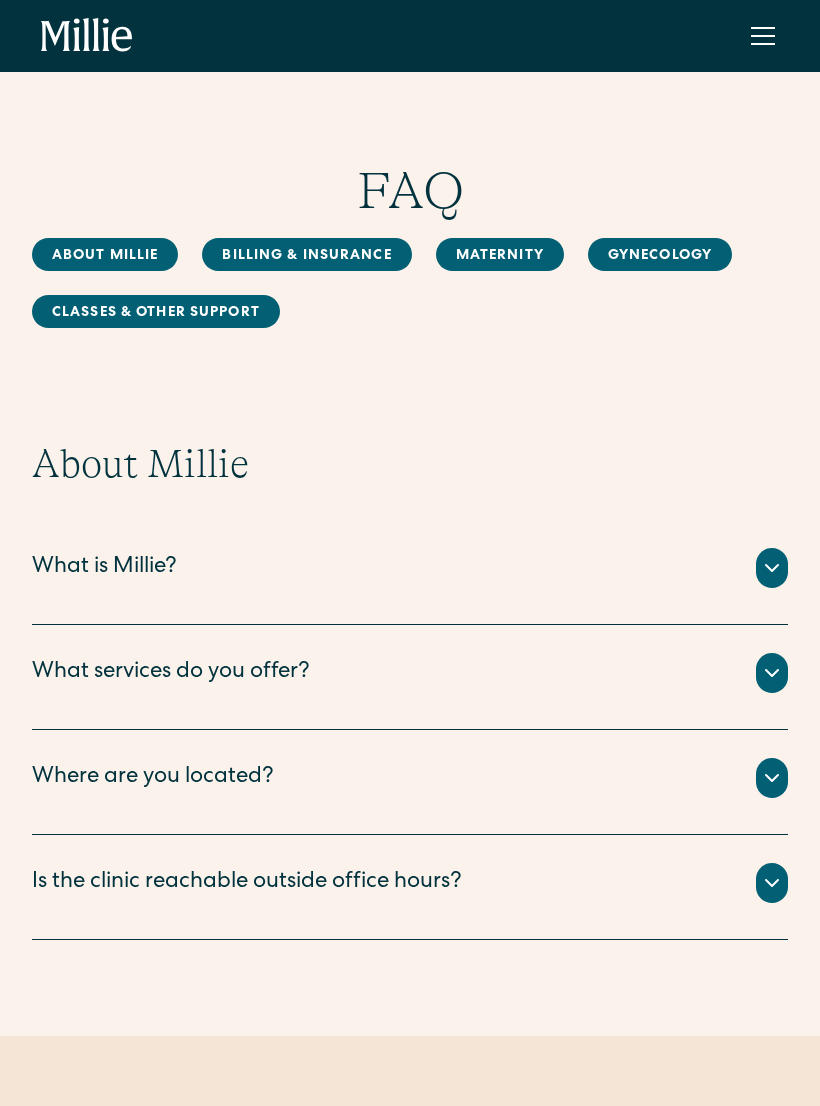 scroll, scrollTop: 0, scrollLeft: 0, axis: both 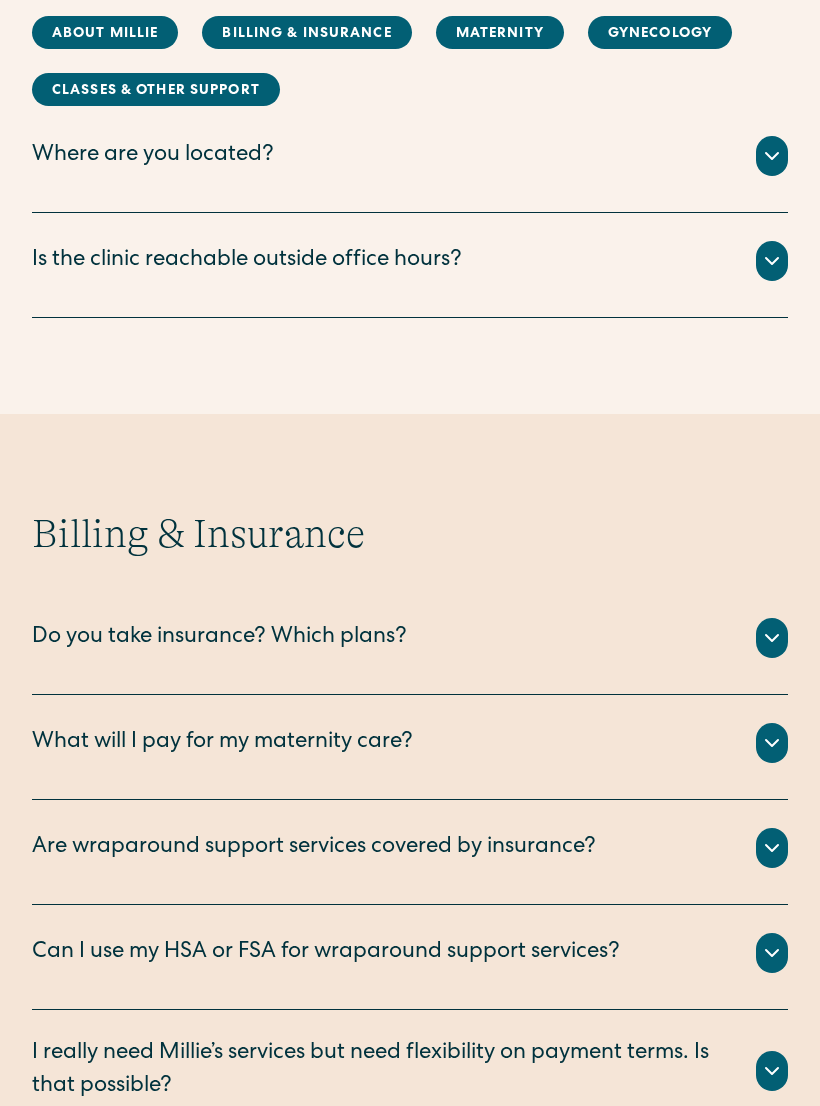 click 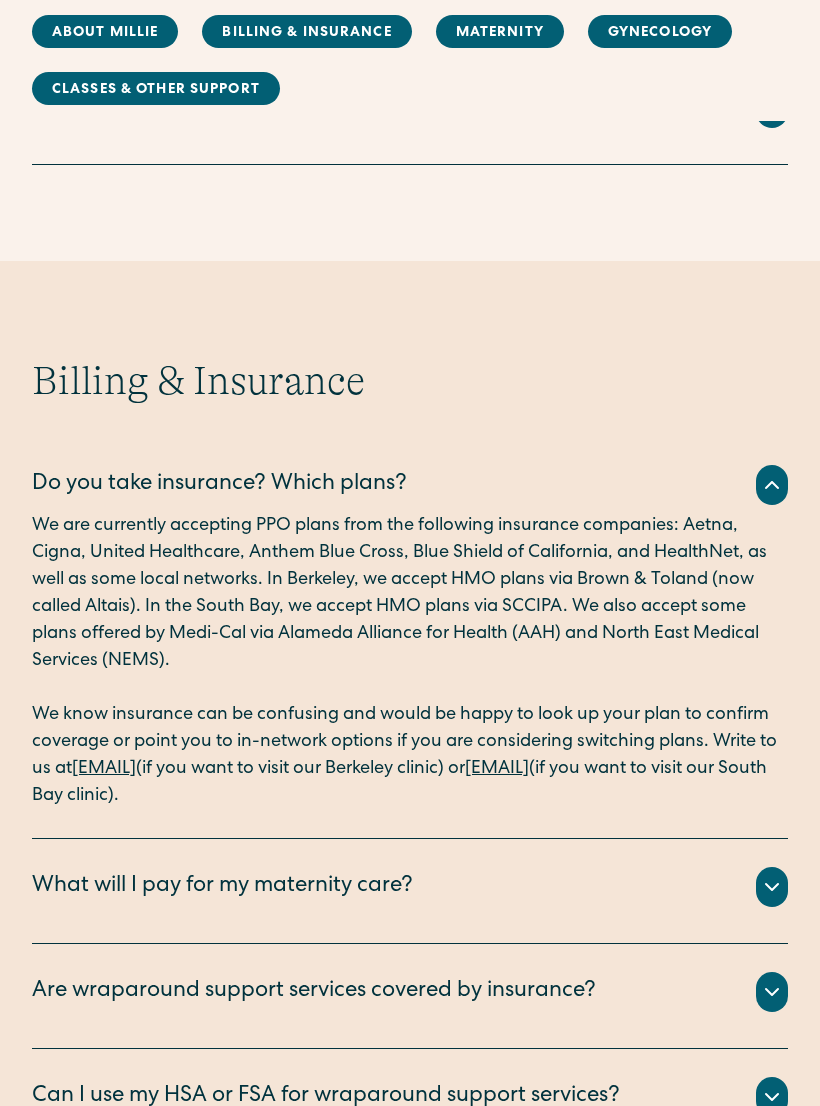 click 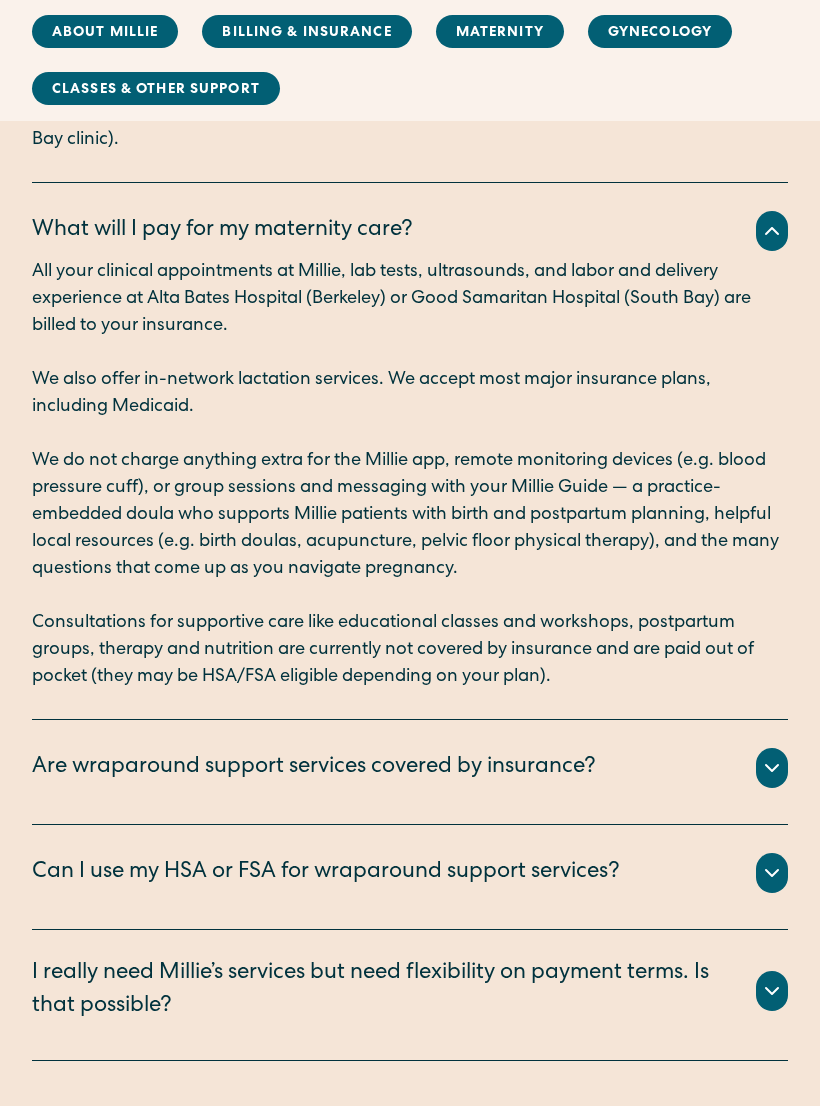scroll, scrollTop: 1431, scrollLeft: 0, axis: vertical 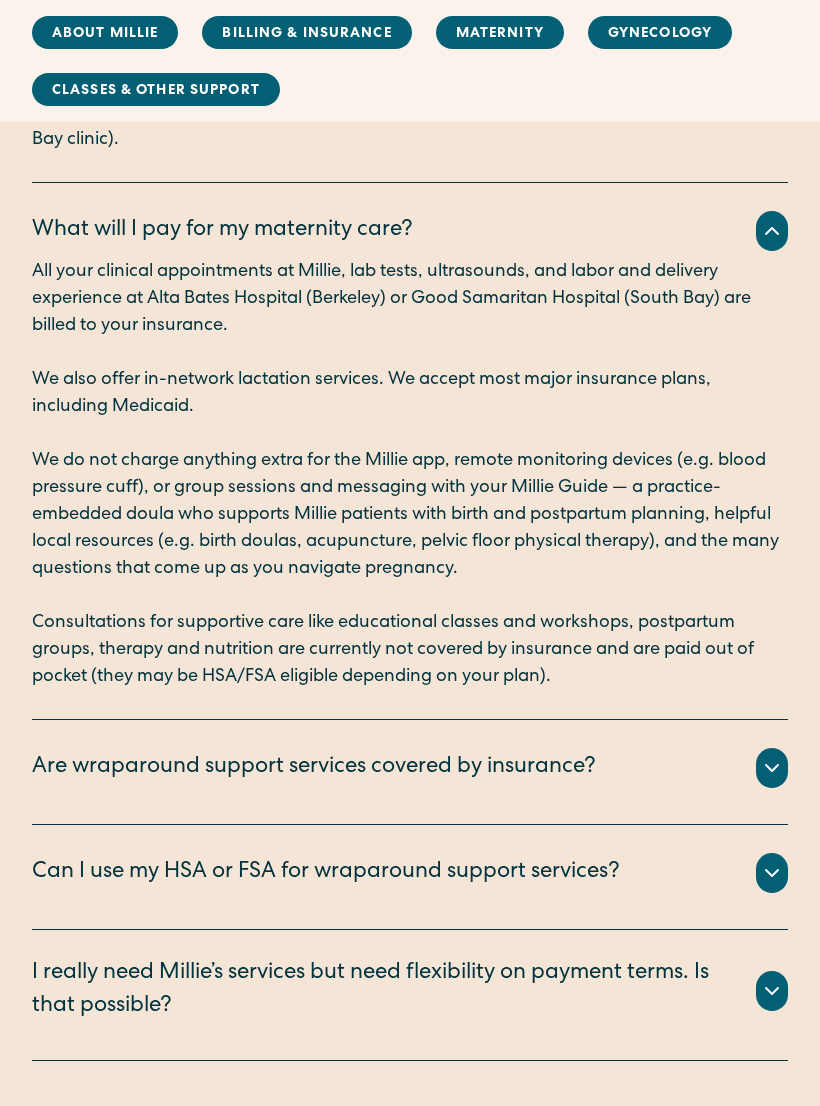 click 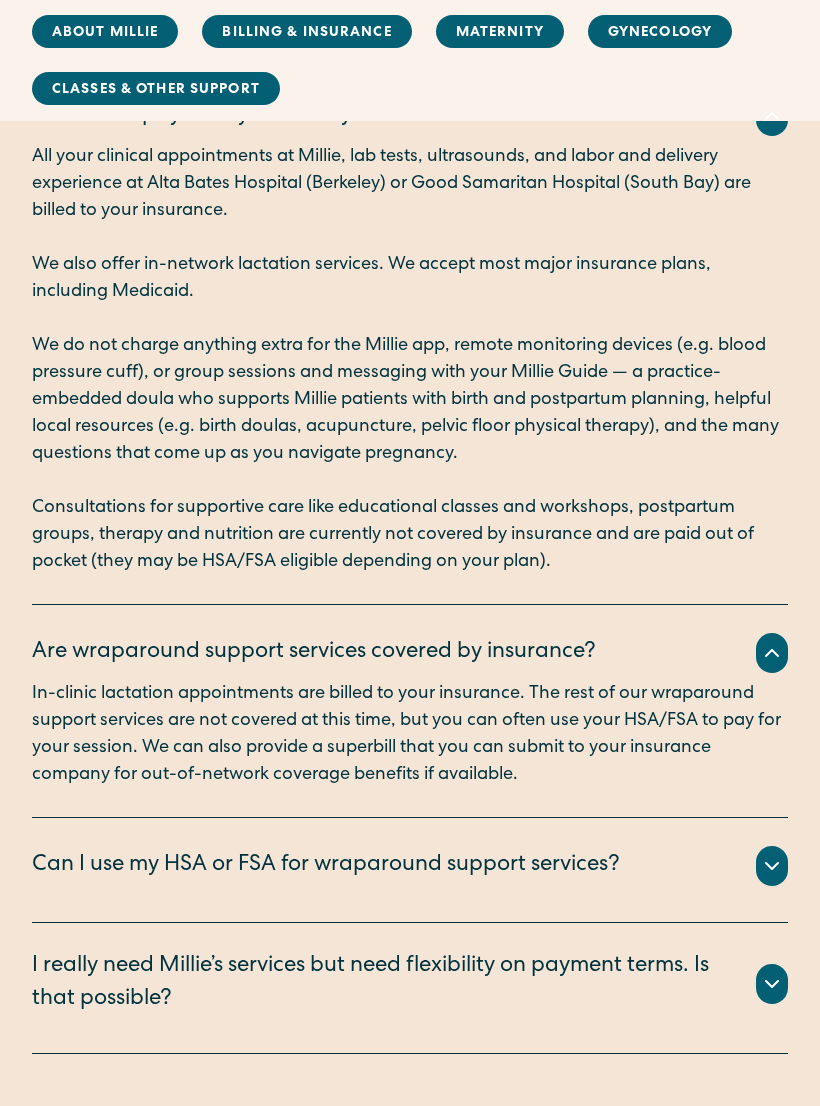 scroll, scrollTop: 1575, scrollLeft: 0, axis: vertical 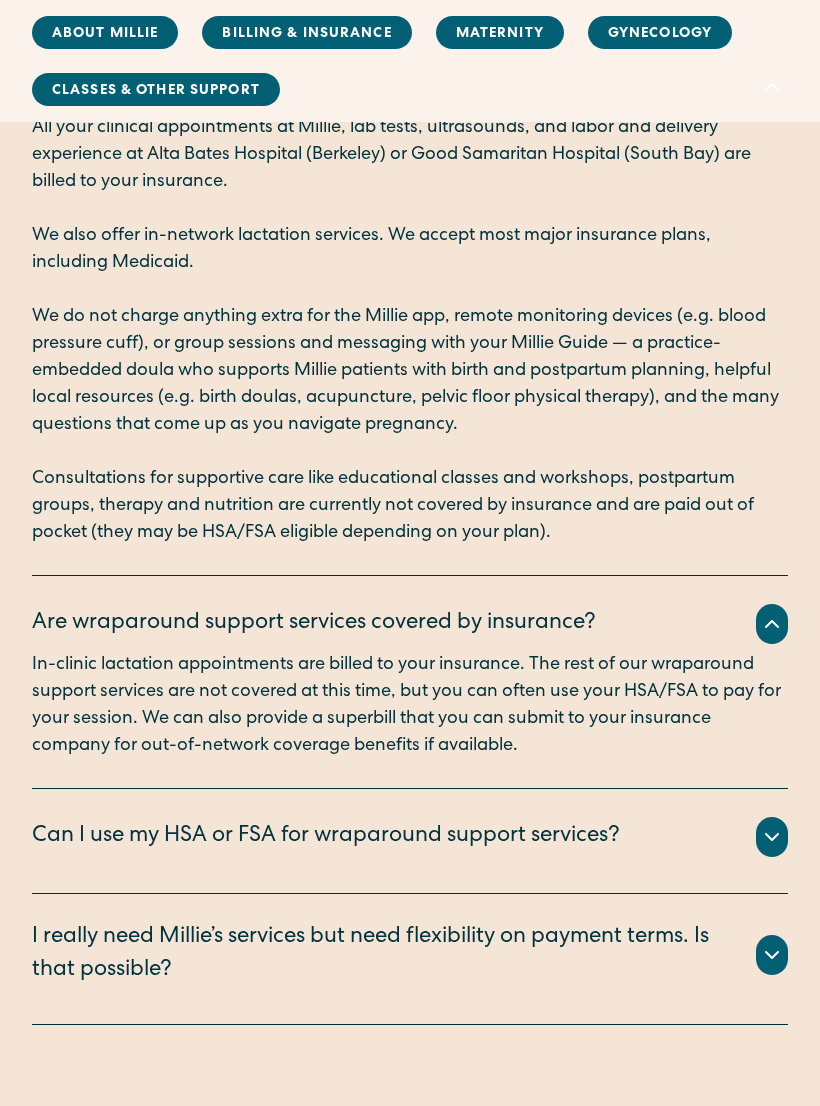 click 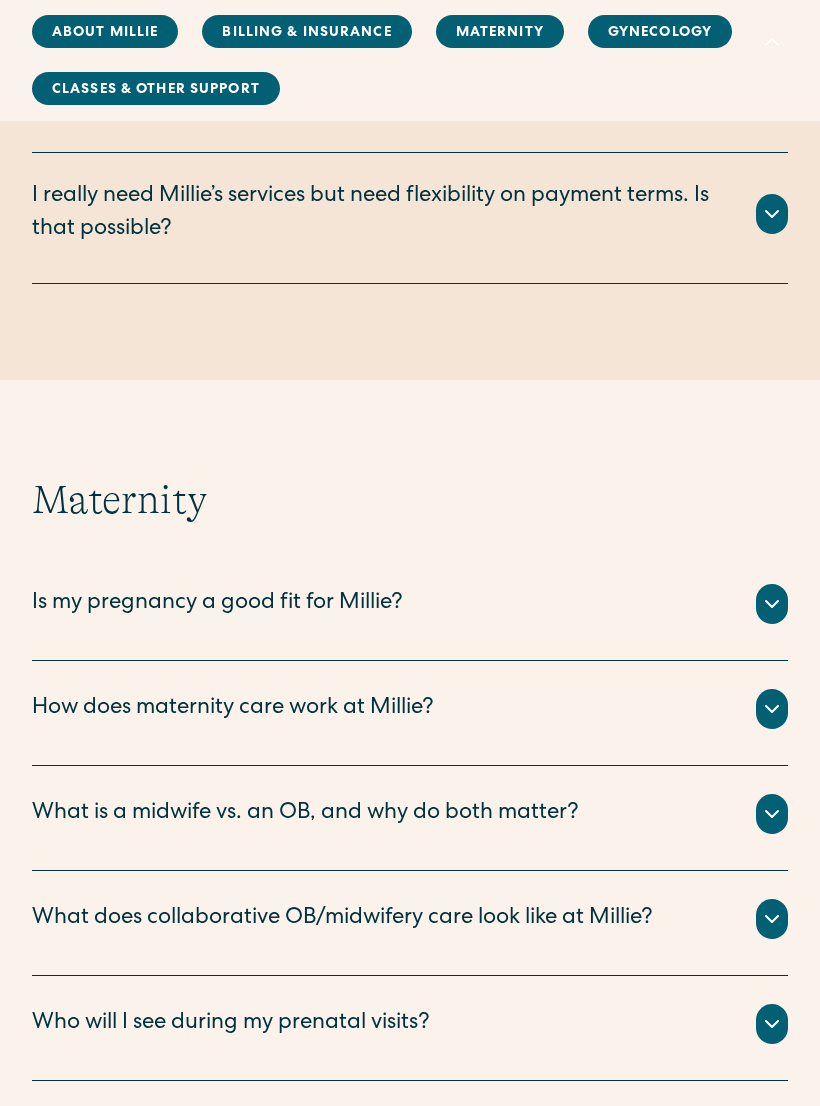 scroll, scrollTop: 2371, scrollLeft: 0, axis: vertical 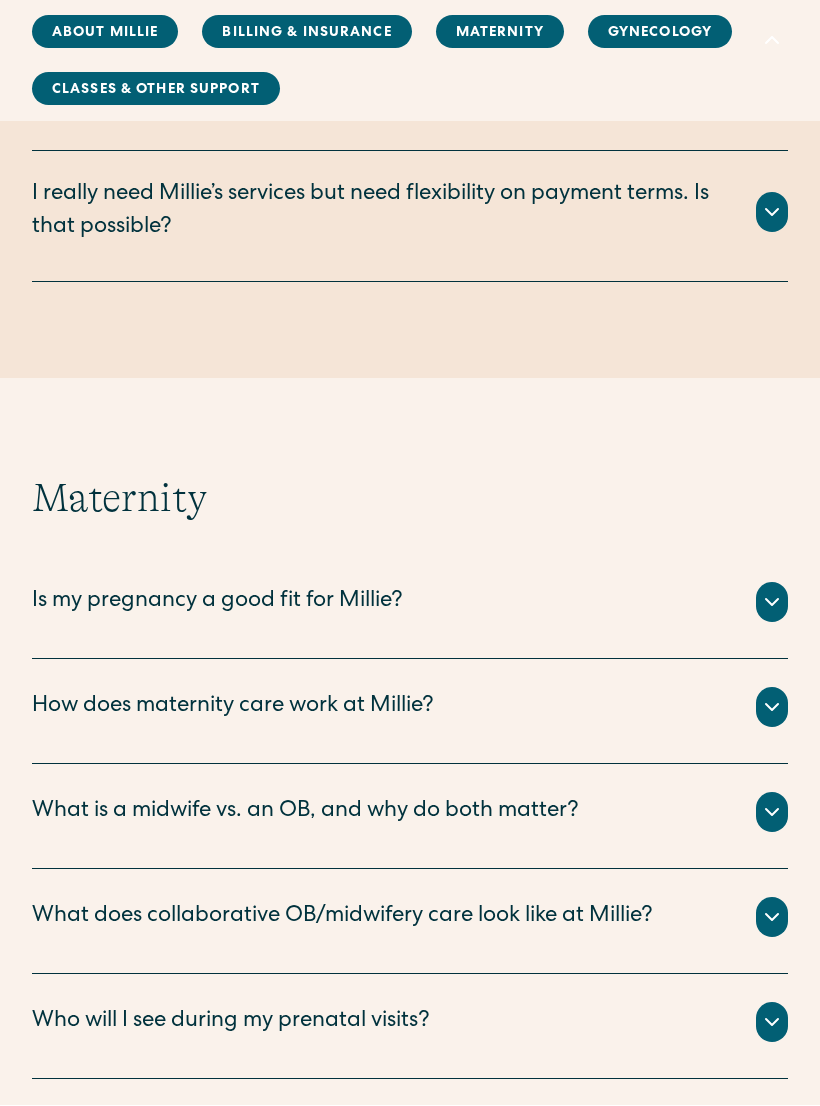 click on "Maternity Is my pregnancy a good fit for Millie? The vast majority of pregnancies are considered “low risk” (an estimated 80%) and an additional 10-15% are considered “moderate risk.” Millie care is designed for this population and is therefore a good fit for most pregnancies.  ‍ We are not currently accepting “high risk” pregnancies, but we would be happy to make a referral.  ‍ We define “high risk” pregnancies as:  ‍ preexisting health conditions (for example, high blood pressure, diabetes, kidney disease, autoimmune disorders like lupus or multiple sclerosis), or  pregnancy-related health conditions (for example, fetal birth defects or fetal genetic conditions, severe preeclampsia, twins or triplets, or gestational diabetes managed with insulin). ‍ Please note that being over 35 years of age does not constitute a “high risk” pregnancy by itself unless there are other conditions at play. For more information, see our pages on clinical eligibility for prenatal care at our  . ]" at bounding box center [410, 987] 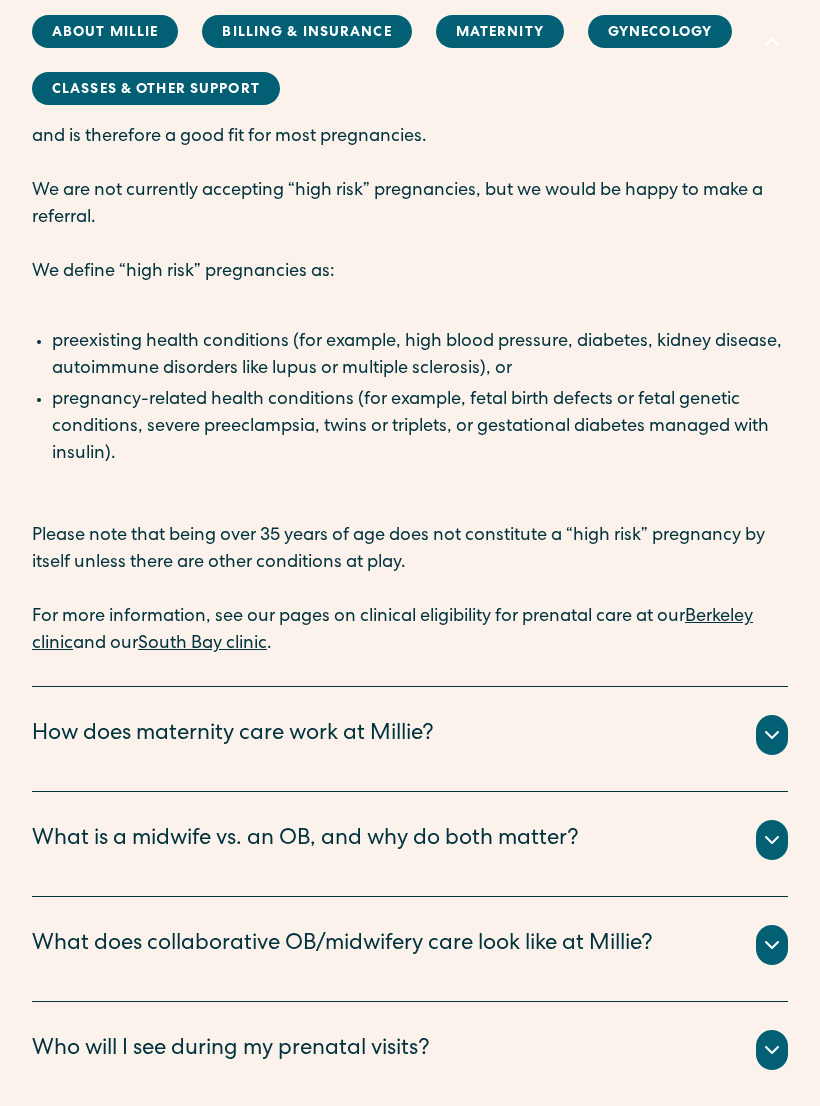 scroll, scrollTop: 2950, scrollLeft: 0, axis: vertical 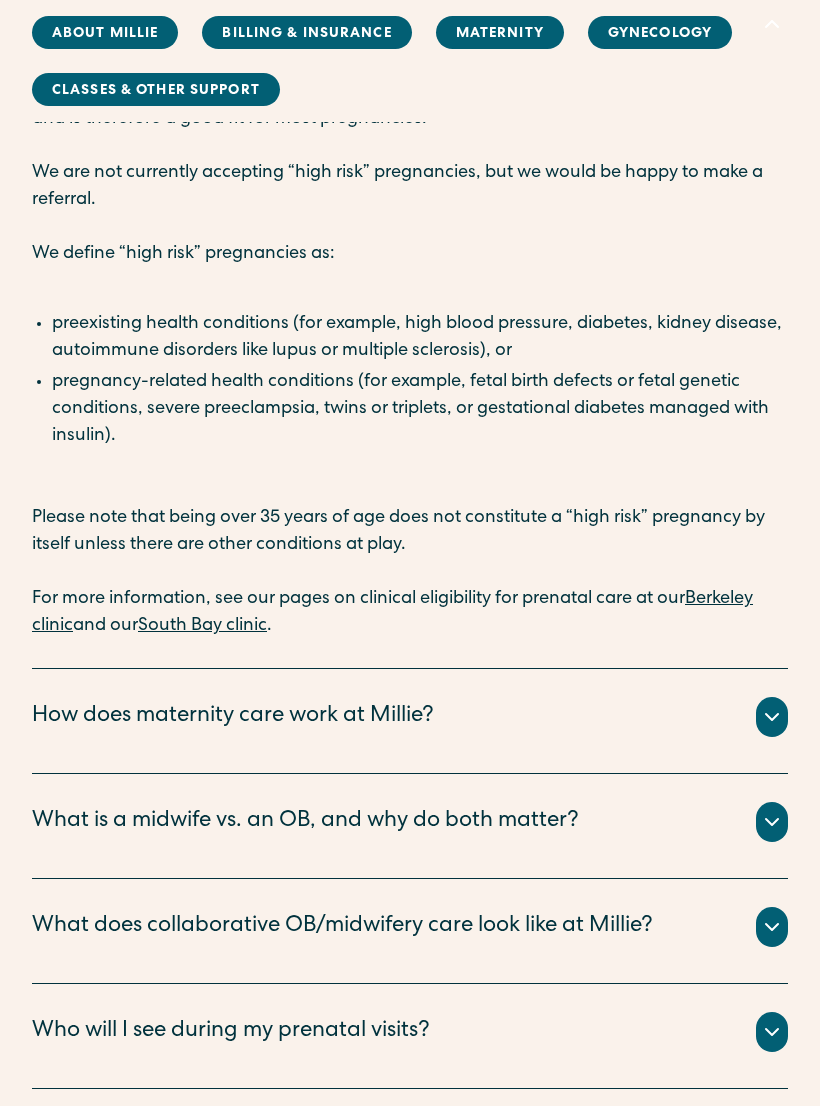 click at bounding box center (772, 717) 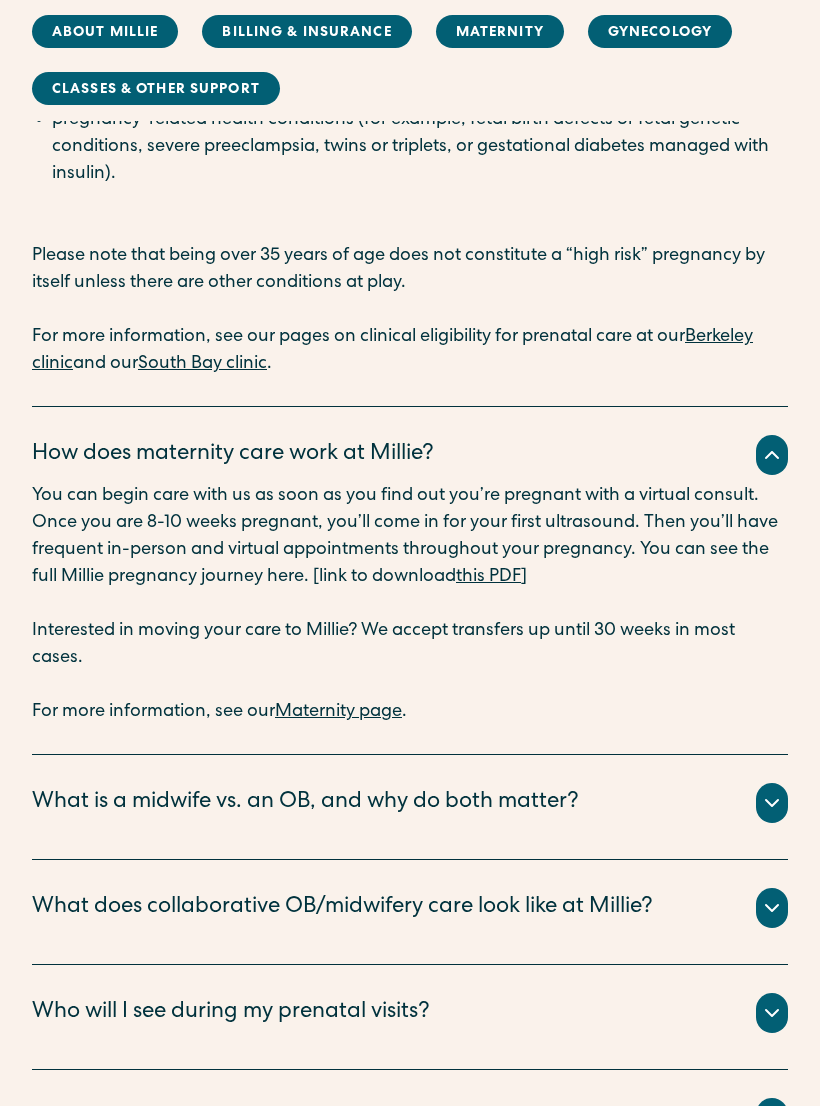 scroll, scrollTop: 3214, scrollLeft: 0, axis: vertical 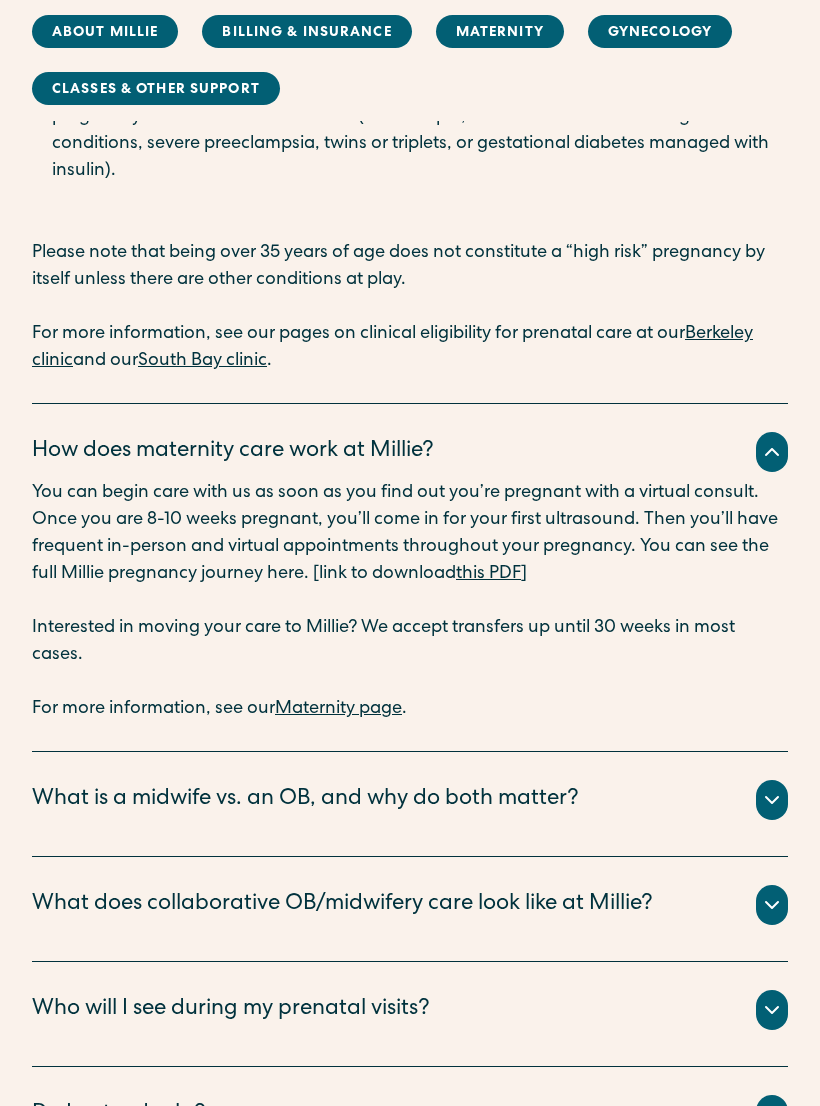 click on "this PDF" at bounding box center [488, 575] 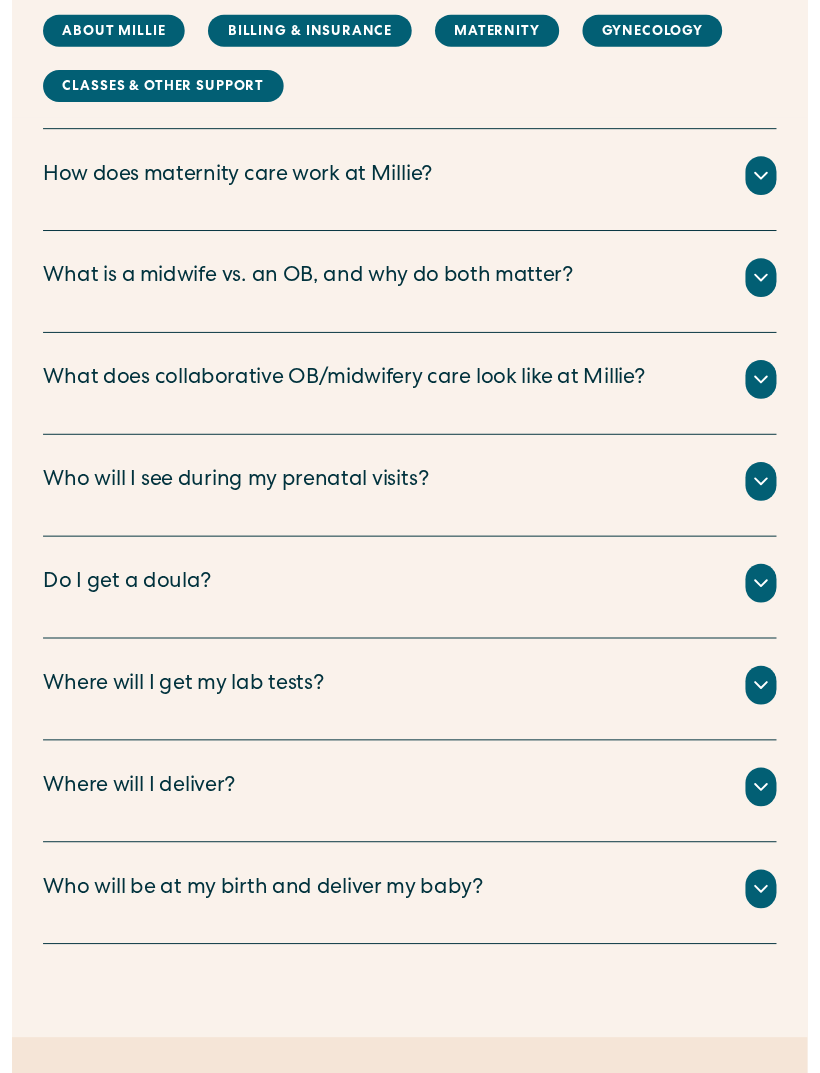 scroll, scrollTop: 2023, scrollLeft: 0, axis: vertical 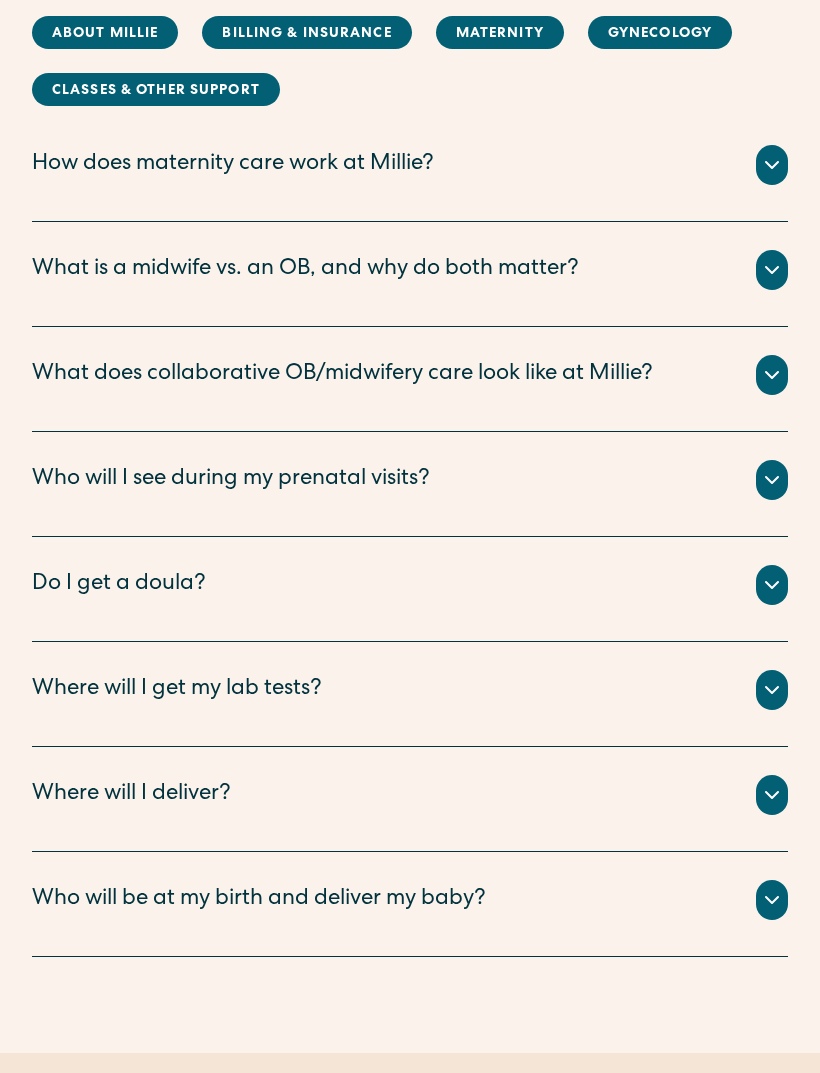 click 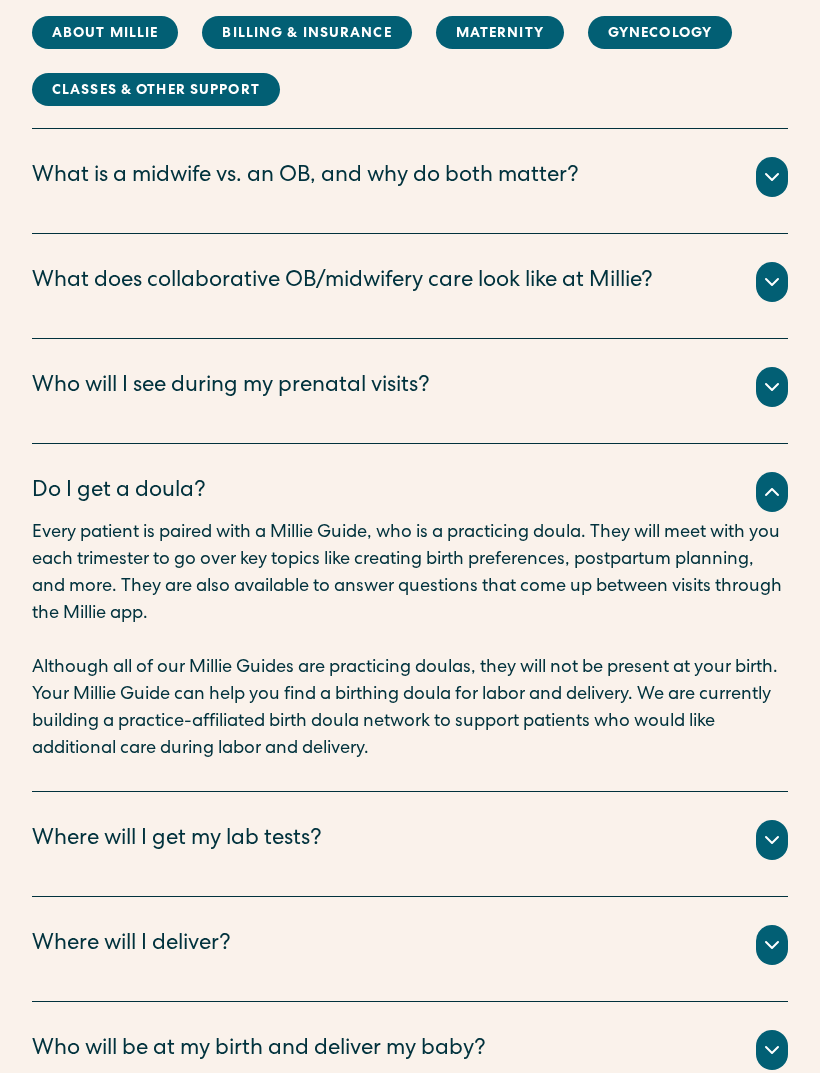 scroll, scrollTop: 2117, scrollLeft: 0, axis: vertical 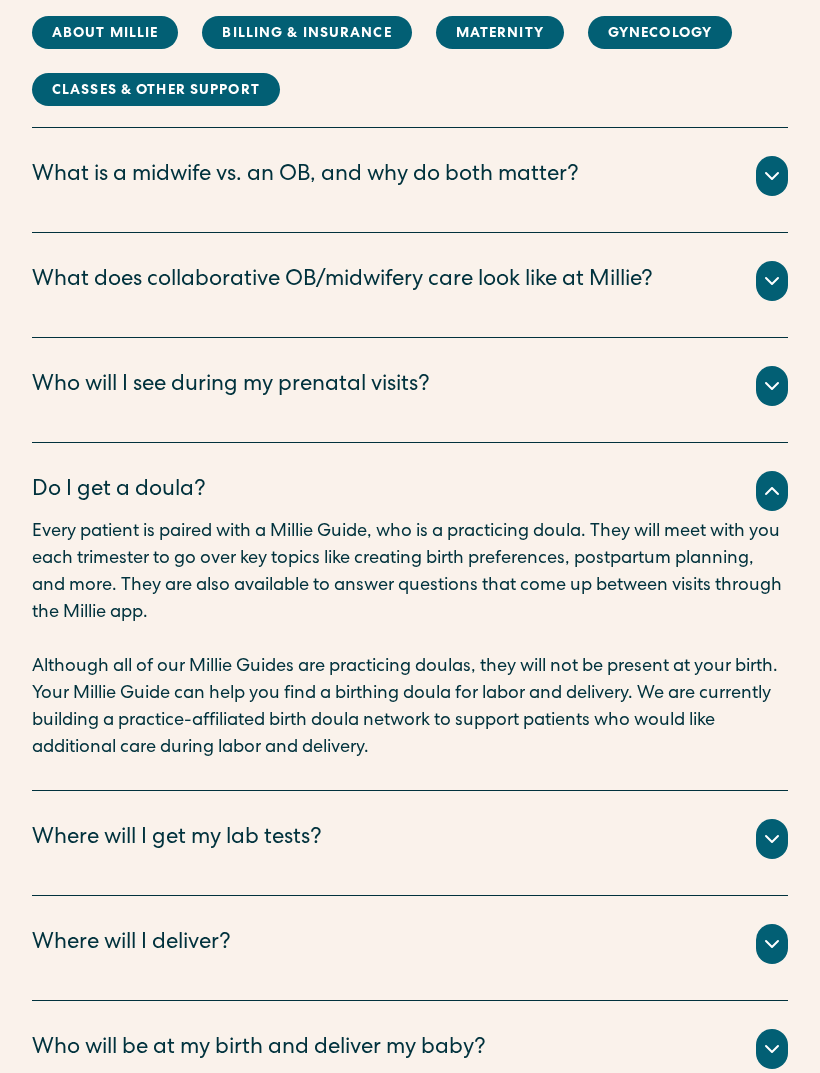 click 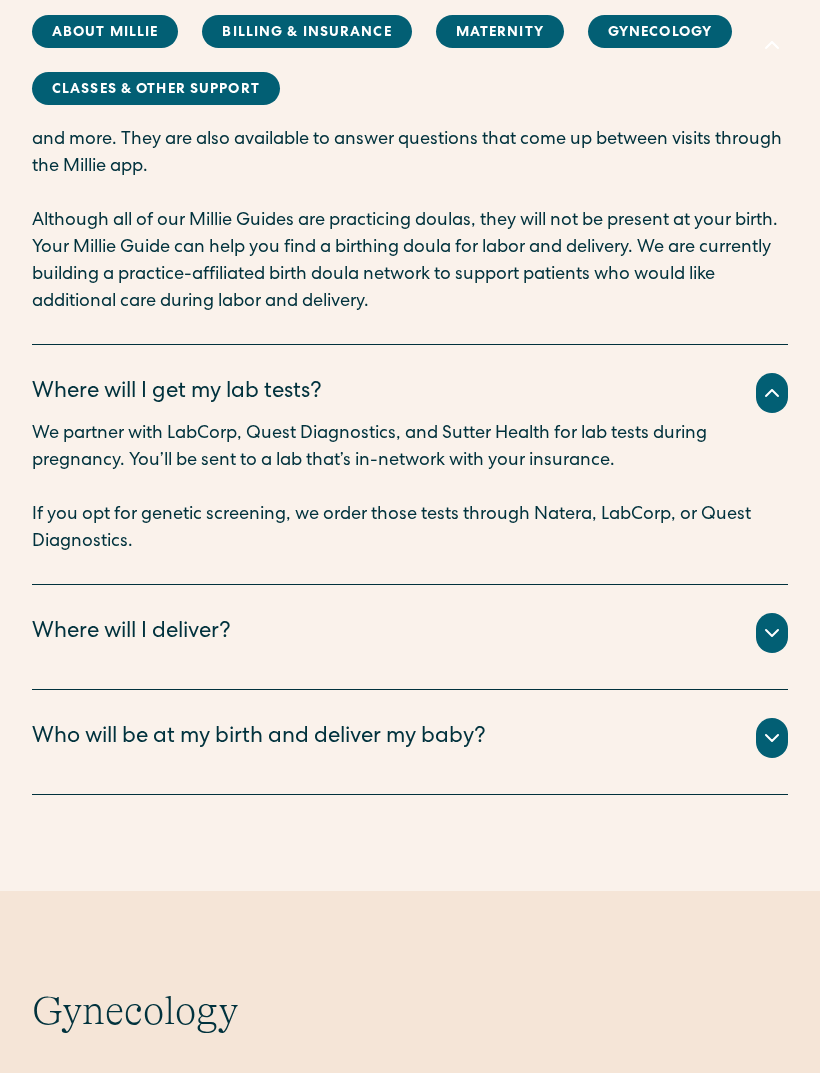 scroll, scrollTop: 2571, scrollLeft: 0, axis: vertical 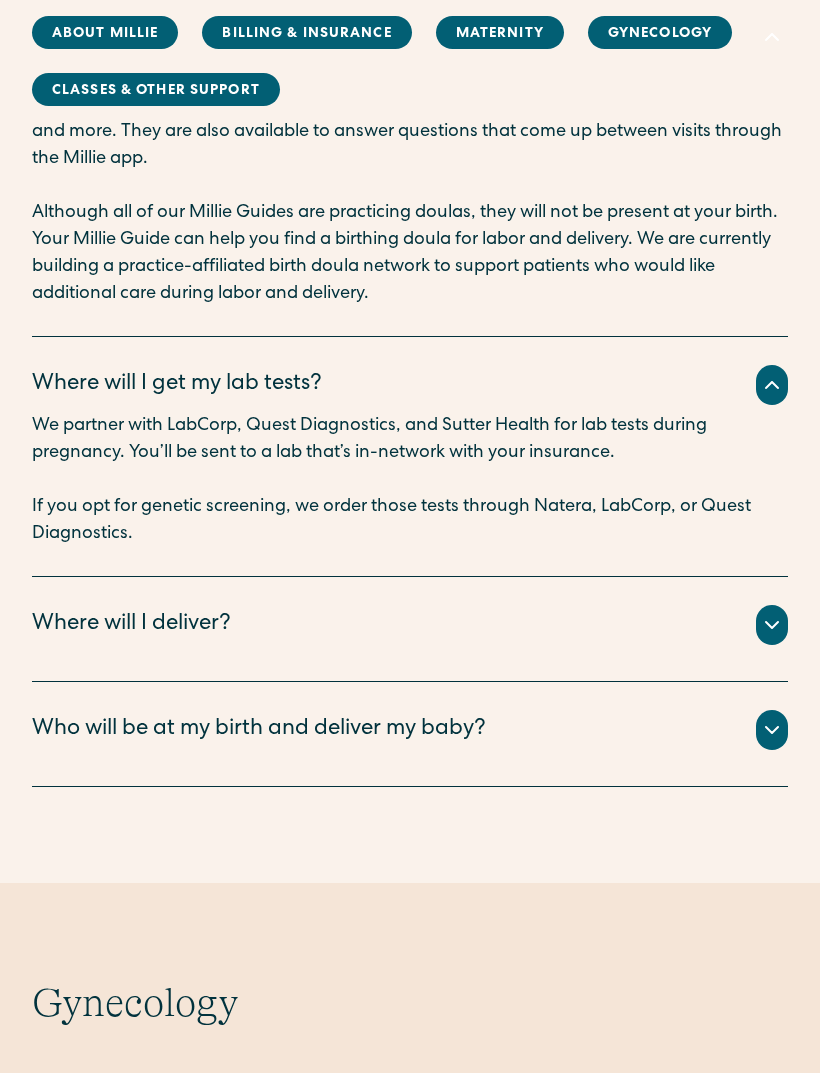 click at bounding box center [772, 625] 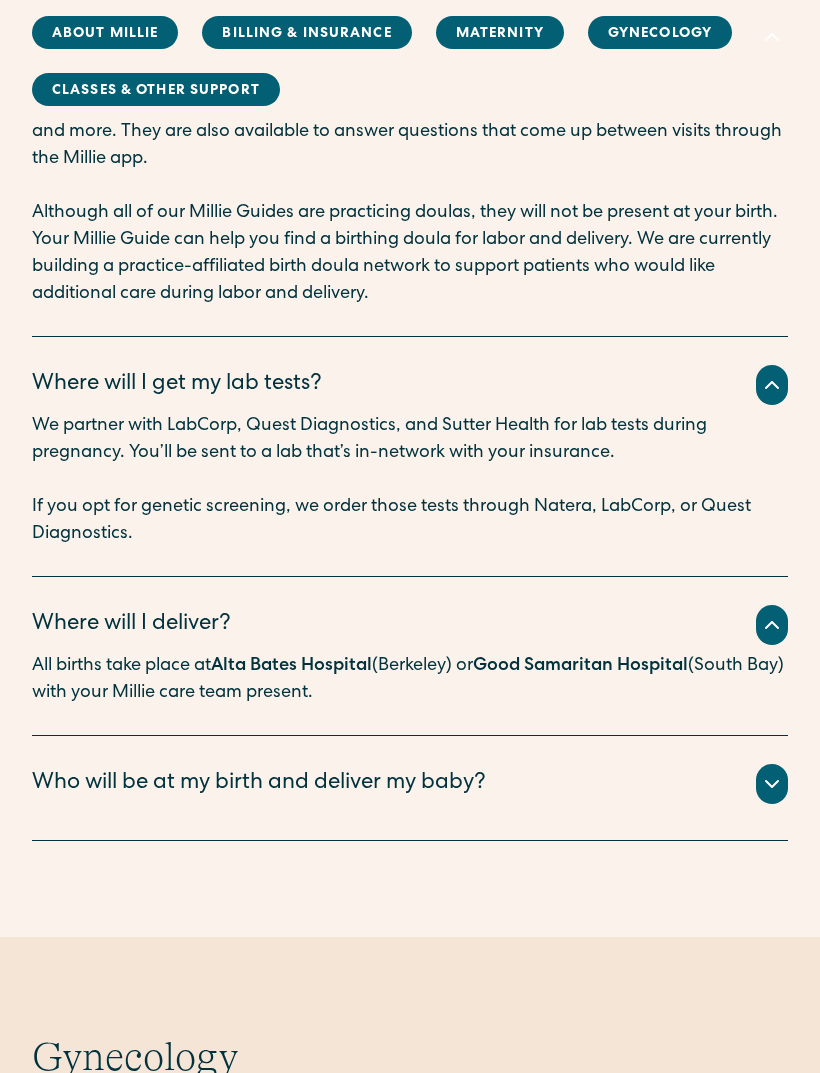 click 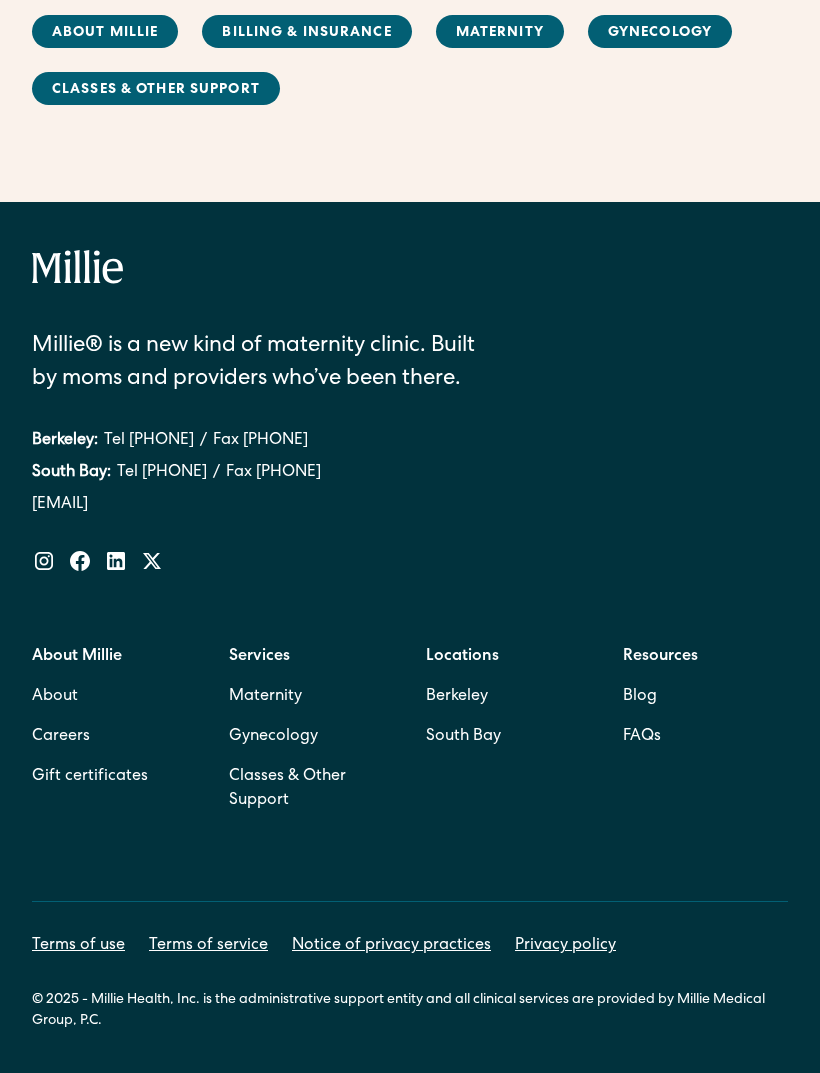 scroll, scrollTop: 4695, scrollLeft: 0, axis: vertical 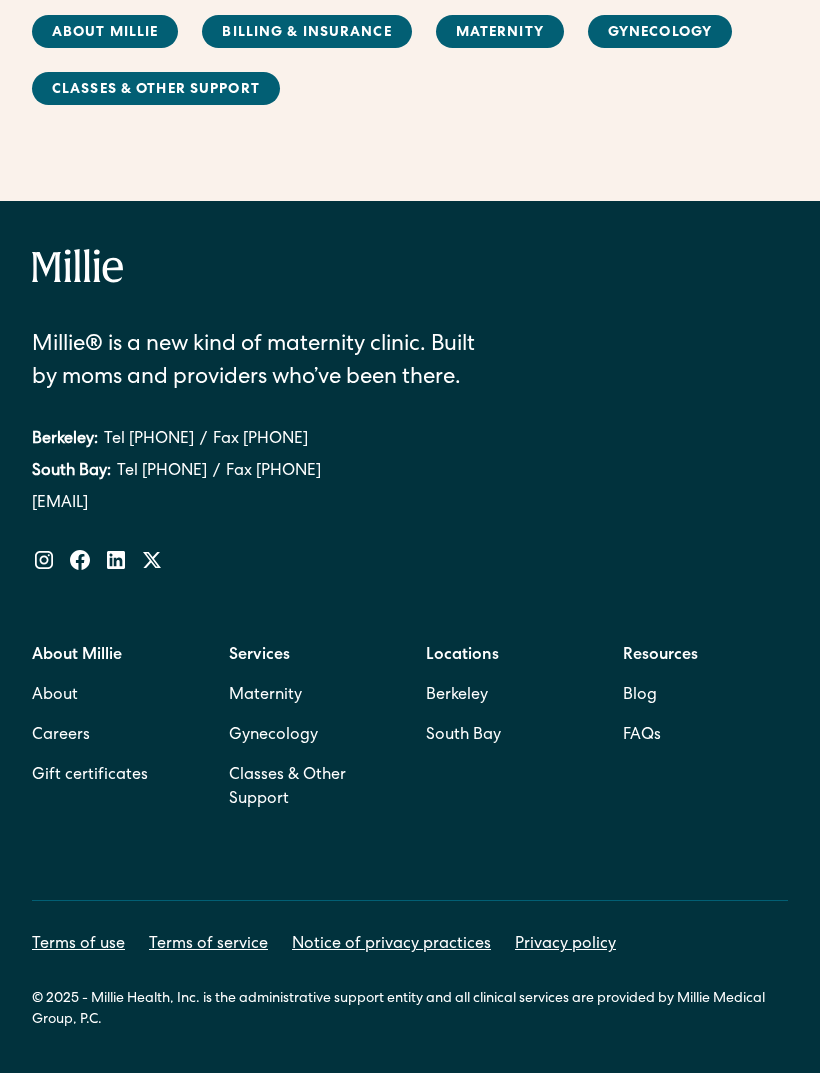click on "Maternity" at bounding box center (265, 697) 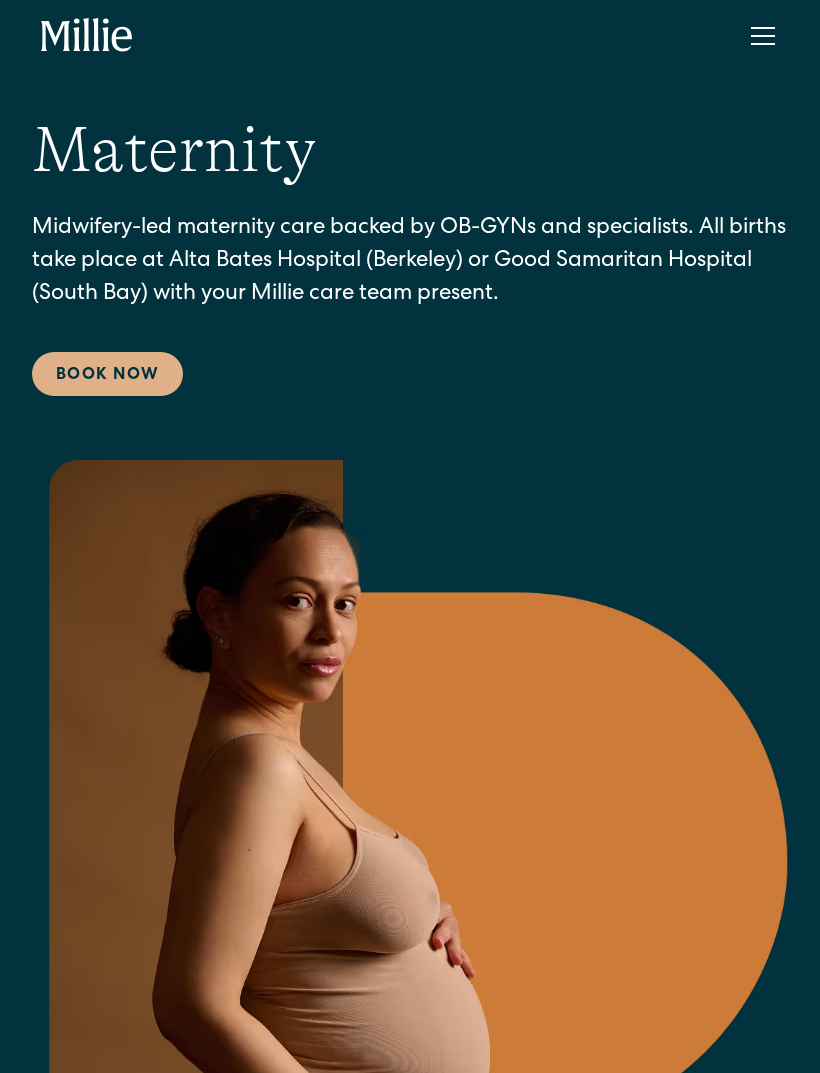 scroll, scrollTop: 0, scrollLeft: 0, axis: both 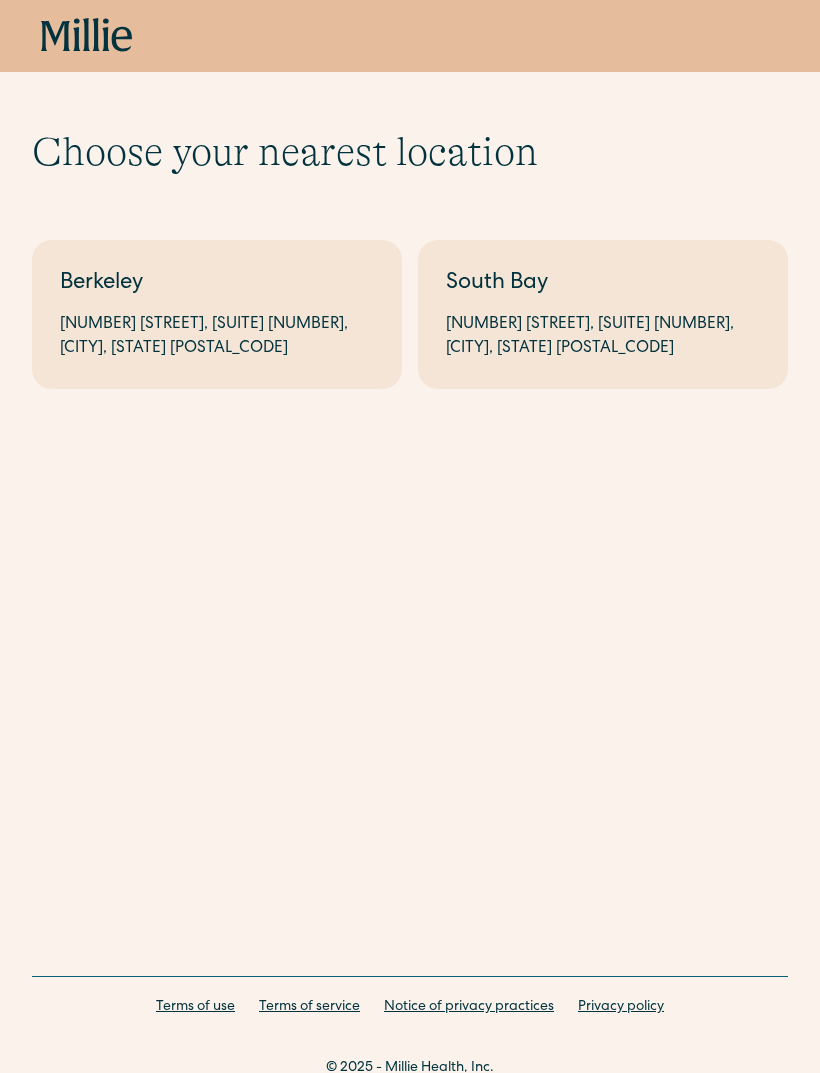 click on "[NUMBER] [STREET], [SUITE] [NUMBER], [CITY], [STATE] [POSTAL_CODE]" at bounding box center [217, 337] 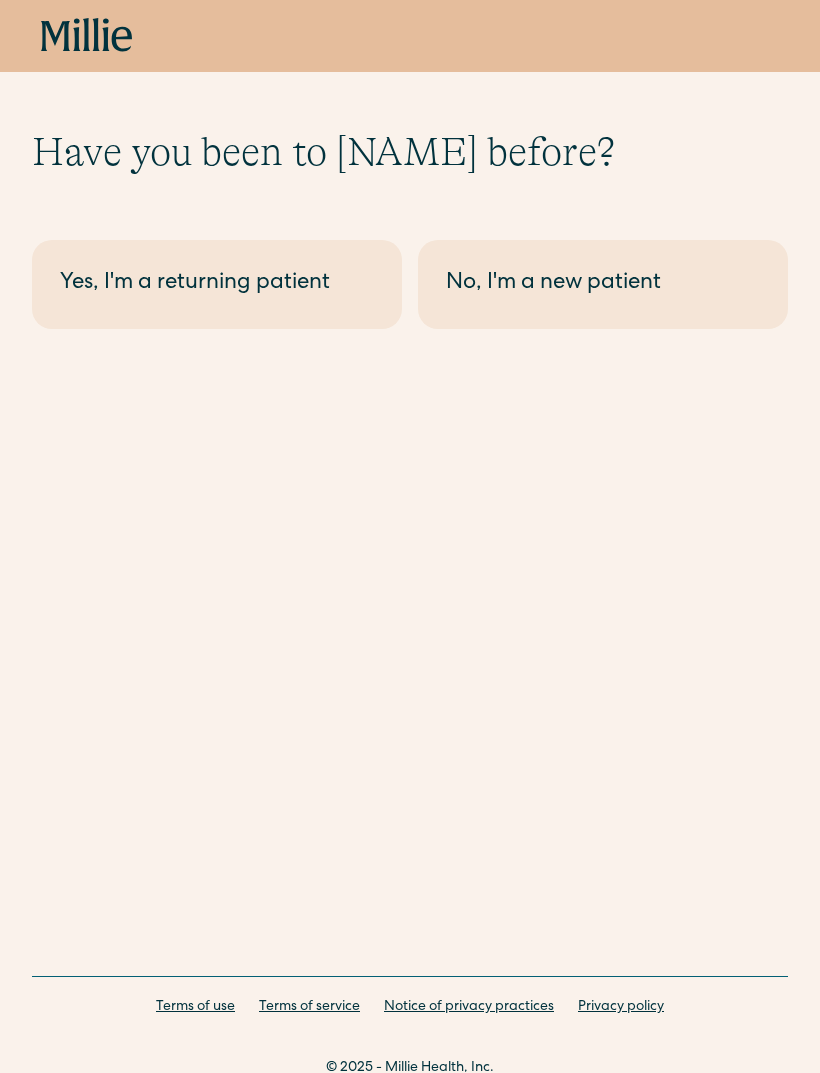 scroll, scrollTop: 0, scrollLeft: 0, axis: both 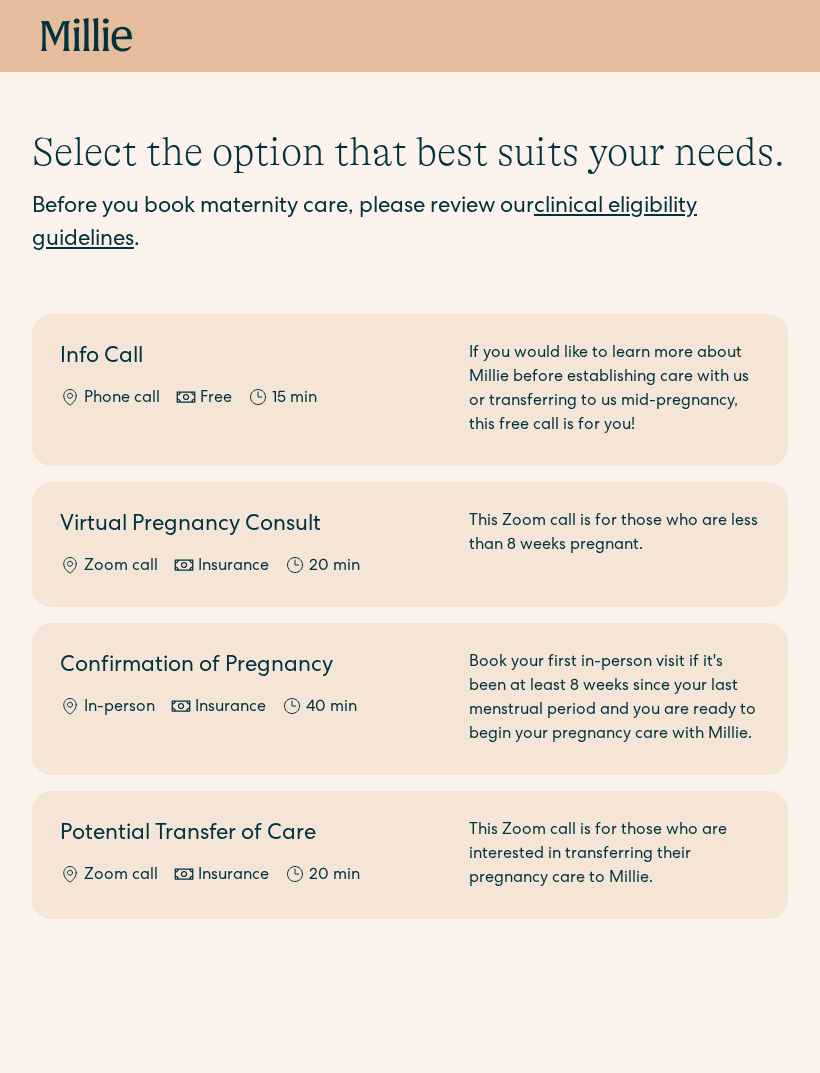 click on "This Zoom call is for those who are less than 8 weeks pregnant." at bounding box center [614, 544] 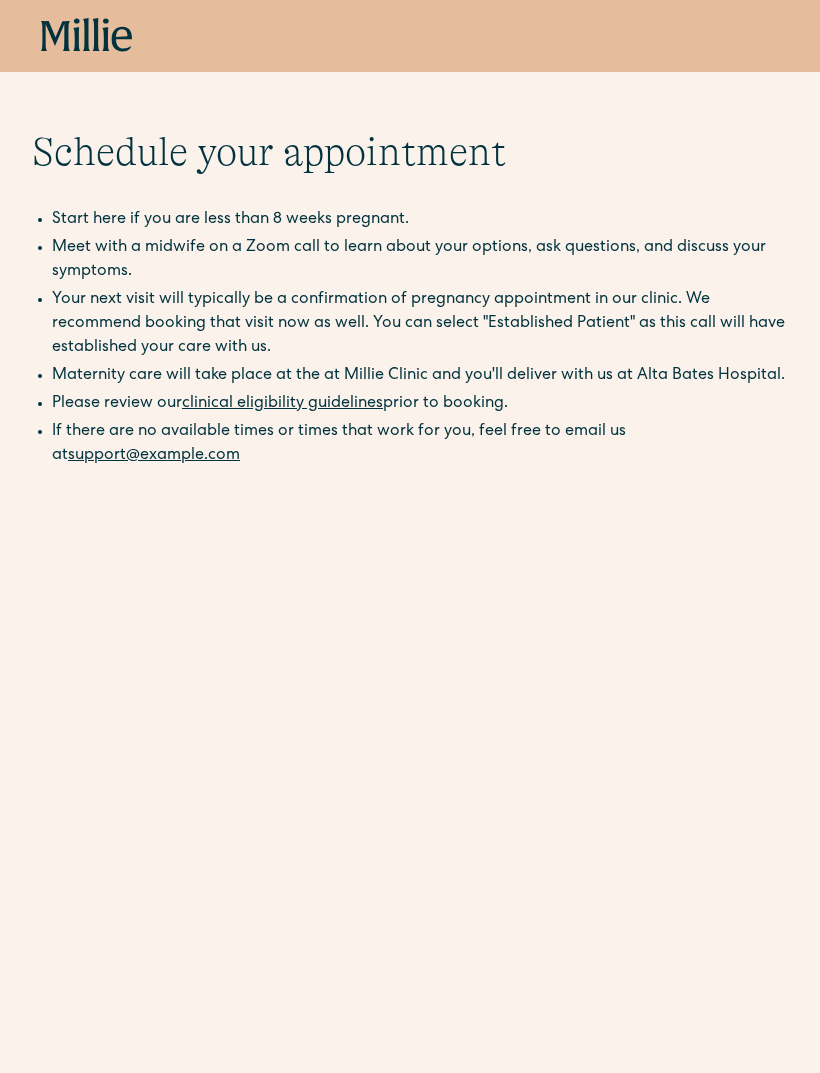 scroll, scrollTop: 0, scrollLeft: 0, axis: both 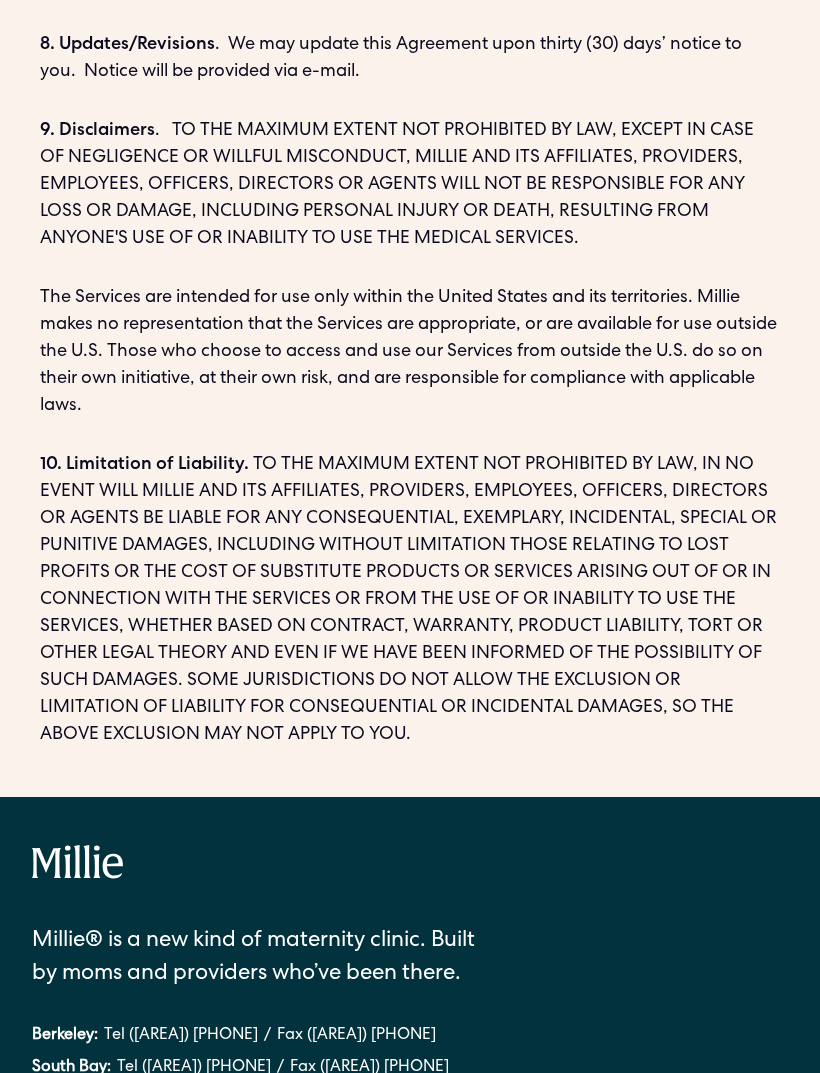 click on "10. Limitation of Liability.  TO THE MAXIMUM EXTENT NOT PROHIBITED BY LAW, IN NO EVENT WILL MILLIE AND ITS AFFILIATES, PROVIDERS, EMPLOYEES, OFFICERS, DIRECTORS OR AGENTS BE LIABLE FOR ANY CONSEQUENTIAL, EXEMPLARY, INCIDENTAL, SPECIAL OR PUNITIVE DAMAGES, INCLUDING WITHOUT LIMITATION THOSE RELATING TO LOST PROFITS OR THE COST OF SUBSTITUTE PRODUCTS OR SERVICES ARISING OUT OF OR IN CONNECTION WITH THE SERVICES OR FROM THE USE OF OR INABILITY TO USE THE SERVICES, WHETHER BASED ON CONTRACT, WARRANTY, PRODUCT LIABILITY, TORT OR OTHER LEGAL THEORY AND EVEN IF WE HAVE BEEN INFORMED OF THE POSSIBILITY OF SUCH DAMAGES. SOME JURISDICTIONS DO NOT ALLOW THE EXCLUSION OR LIMITATION OF LIABILITY FOR CONSEQUENTIAL OR INCIDENTAL DAMAGES, SO THE ABOVE EXCLUSION MAY NOT APPLY TO YOU." at bounding box center [410, 601] 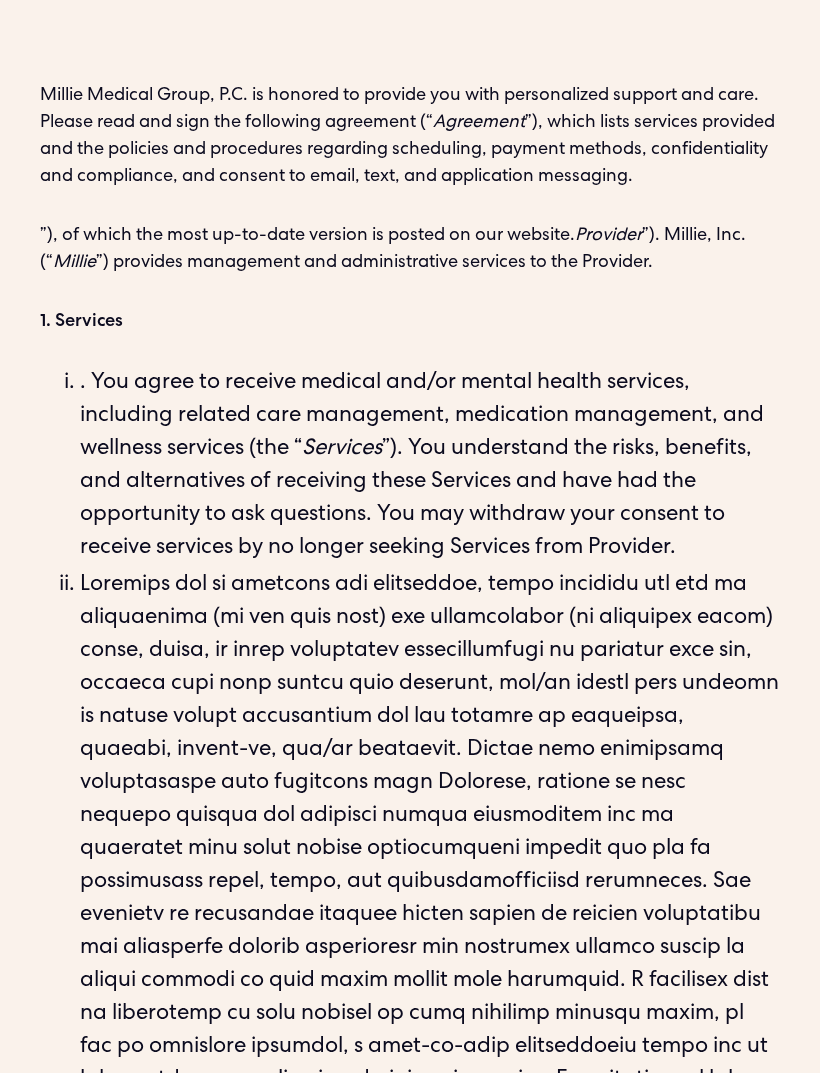 scroll, scrollTop: 0, scrollLeft: 0, axis: both 